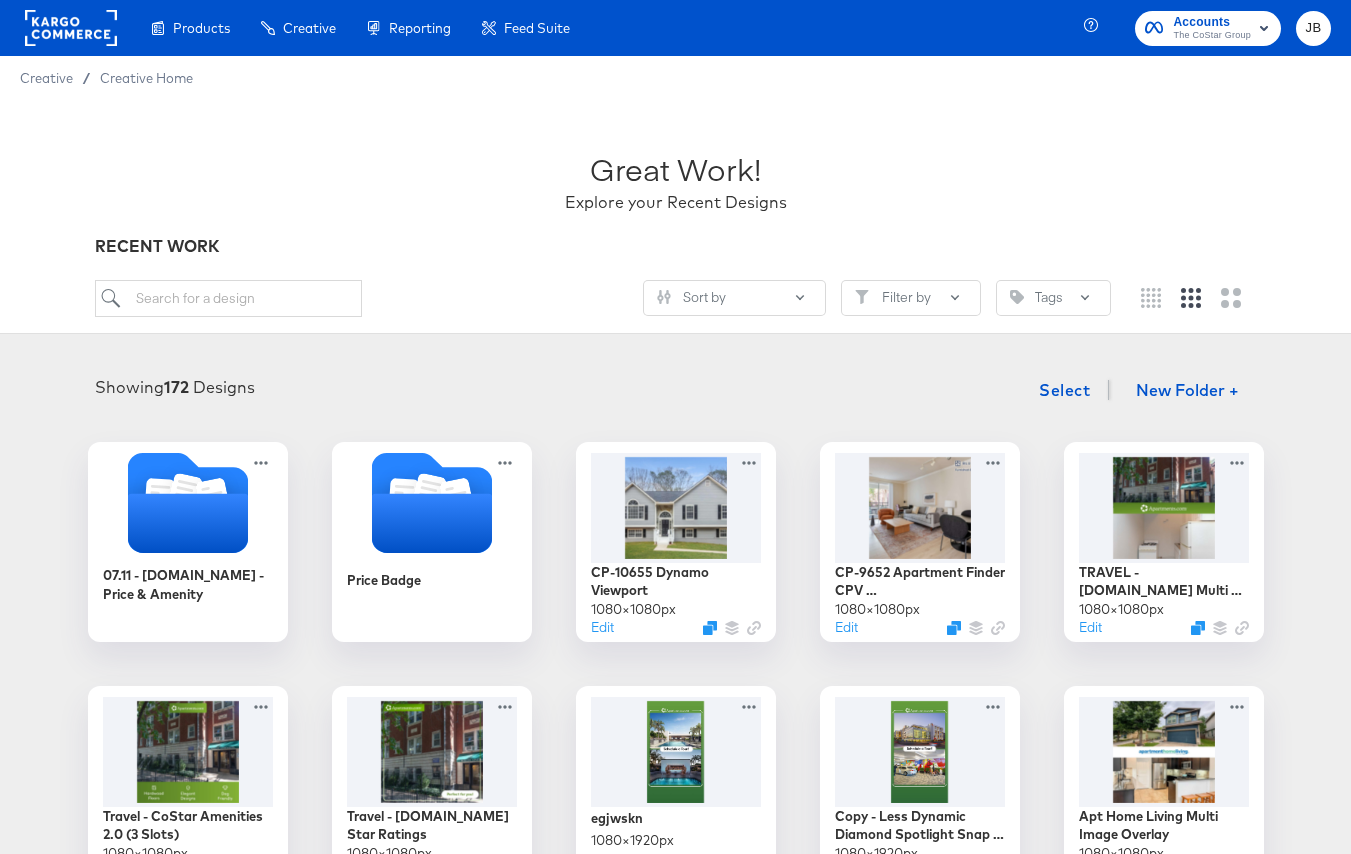 scroll, scrollTop: 0, scrollLeft: 0, axis: both 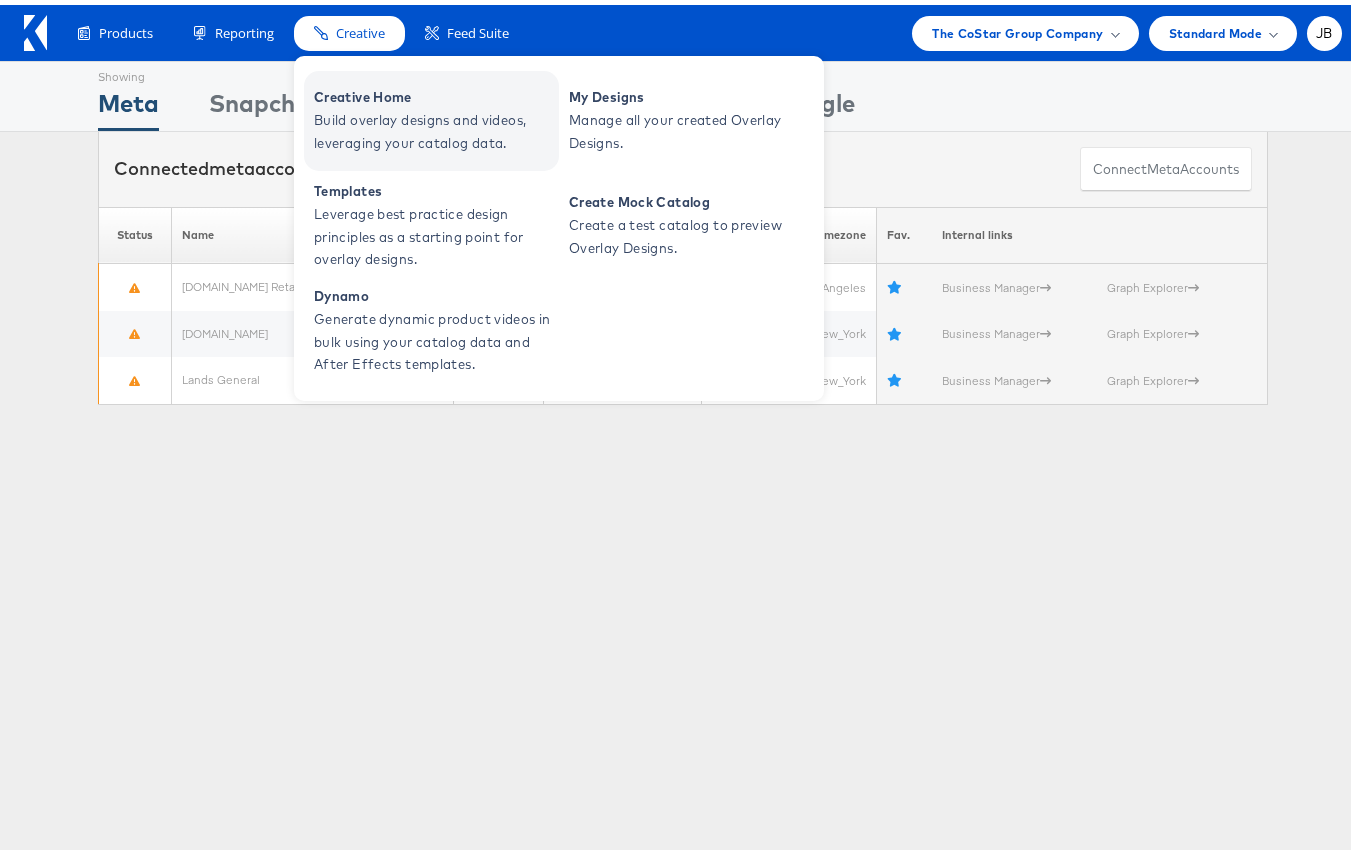 click on "Creative Home" at bounding box center [434, 92] 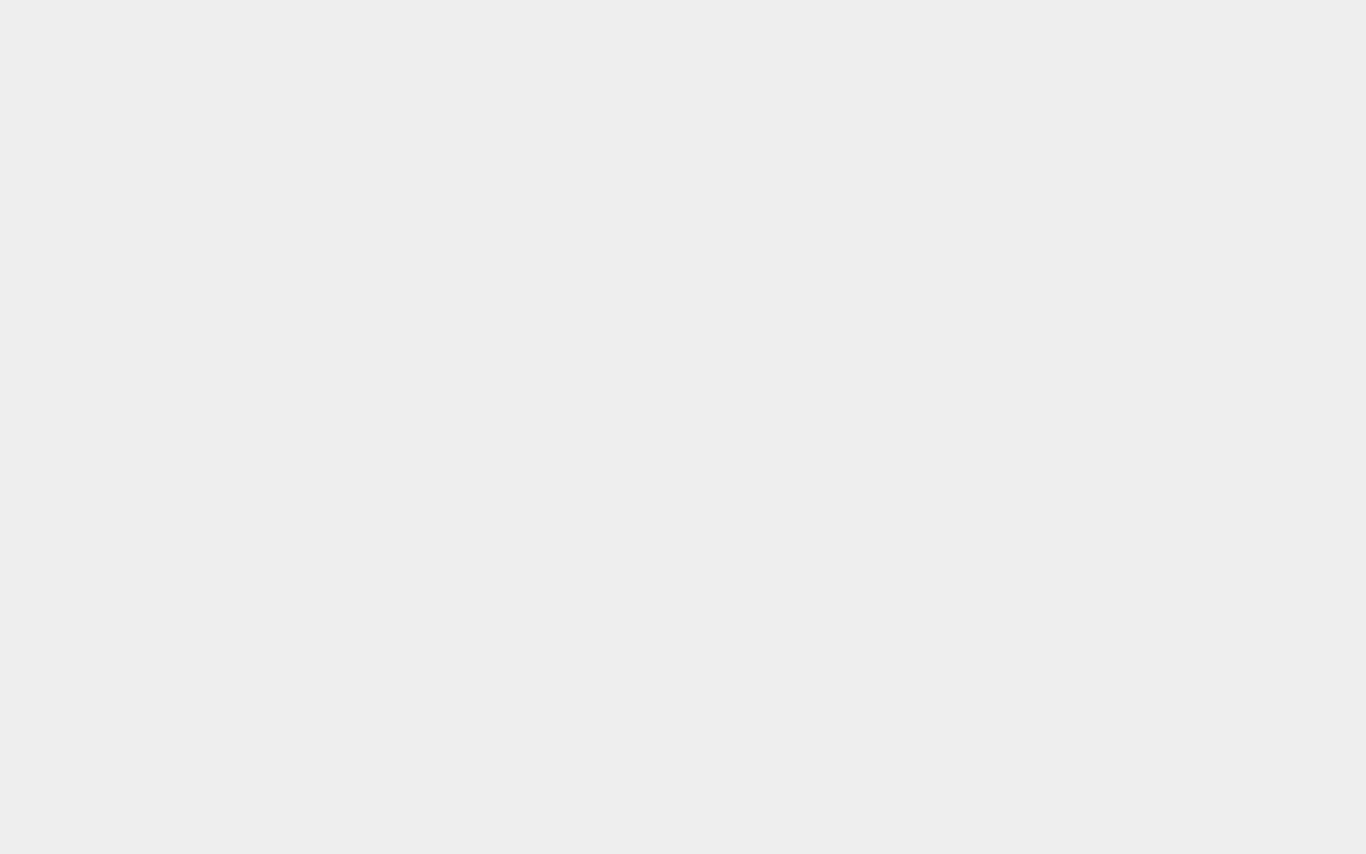 scroll, scrollTop: 0, scrollLeft: 0, axis: both 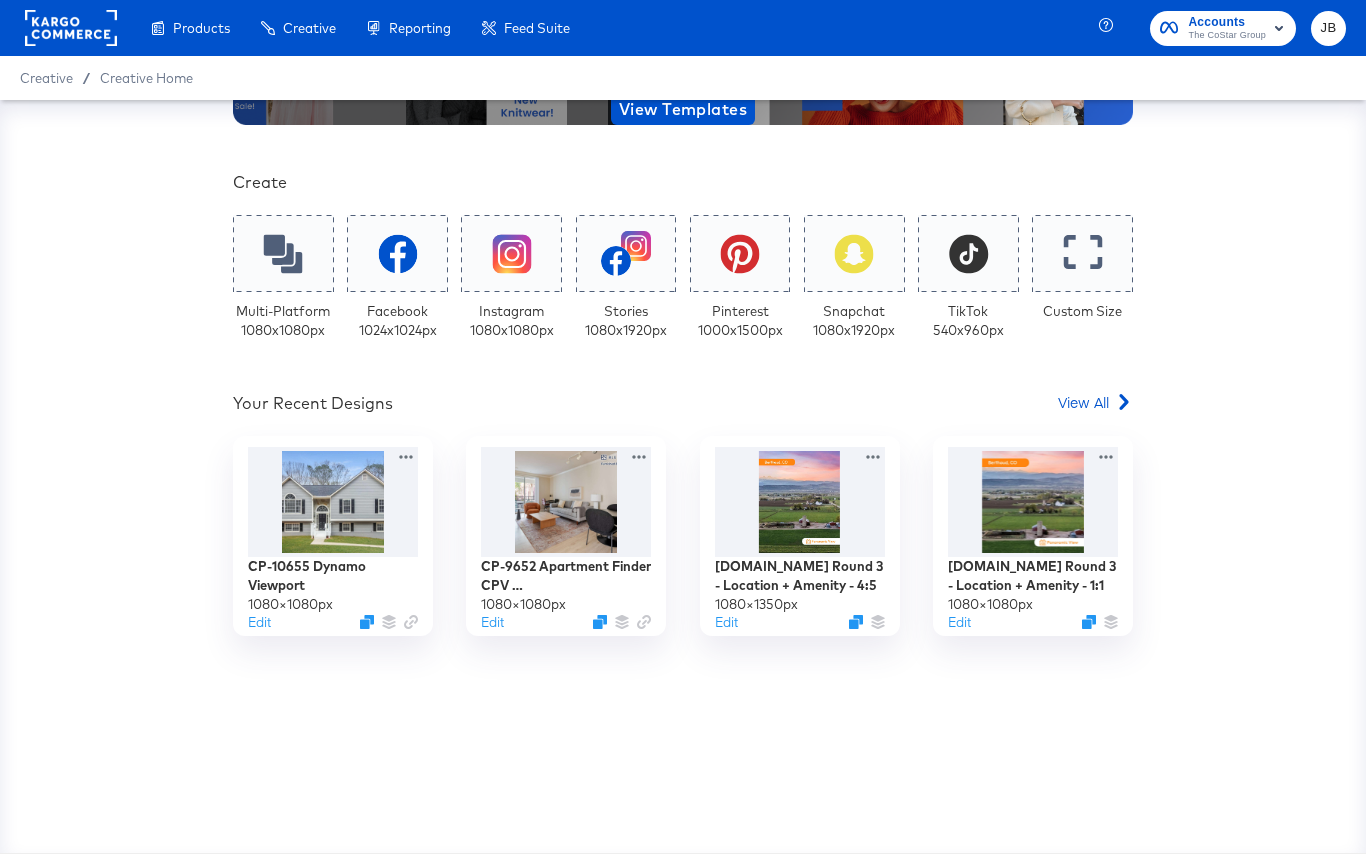 click on "Your Recent Designs View All" at bounding box center [683, 406] 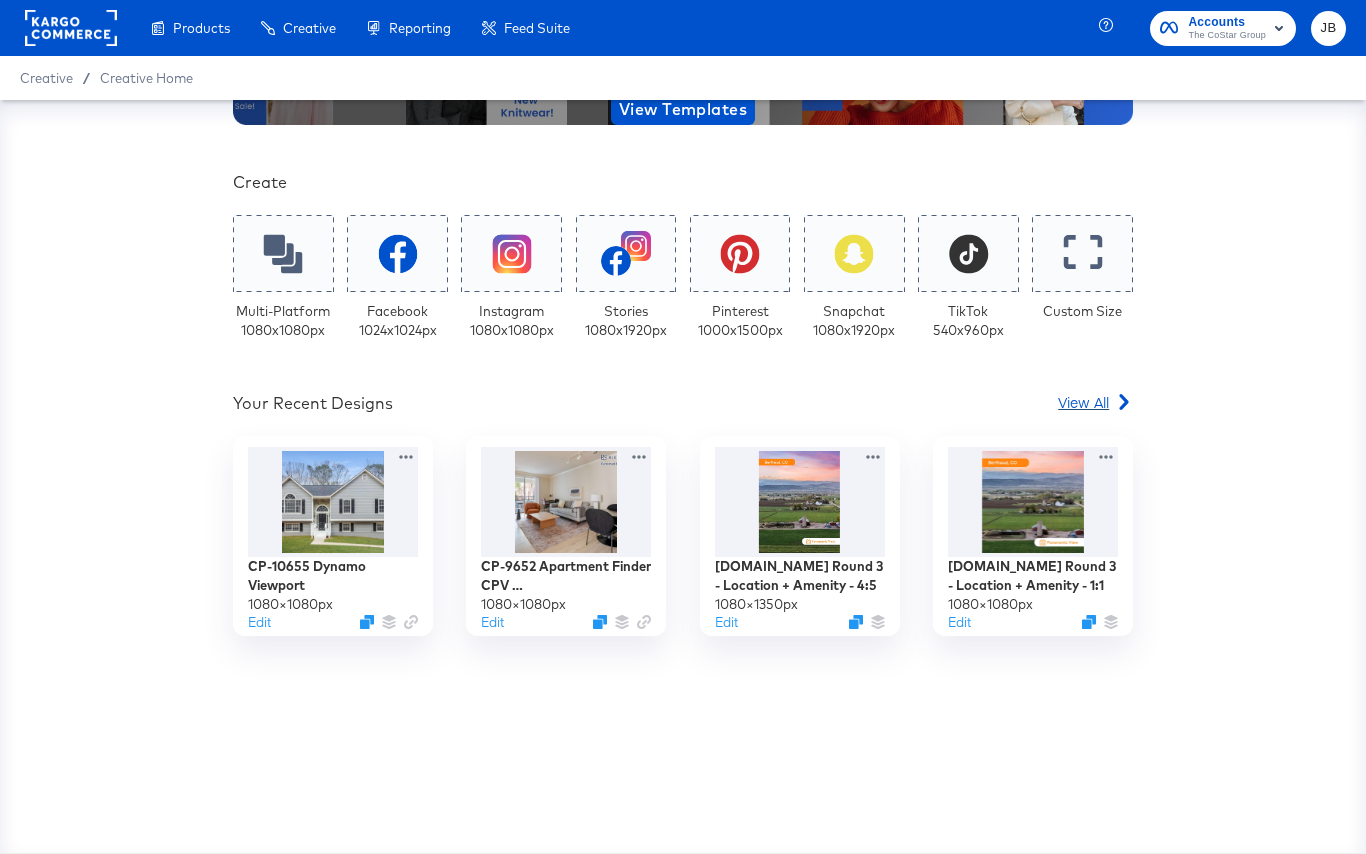 click on "View All" at bounding box center [1083, 402] 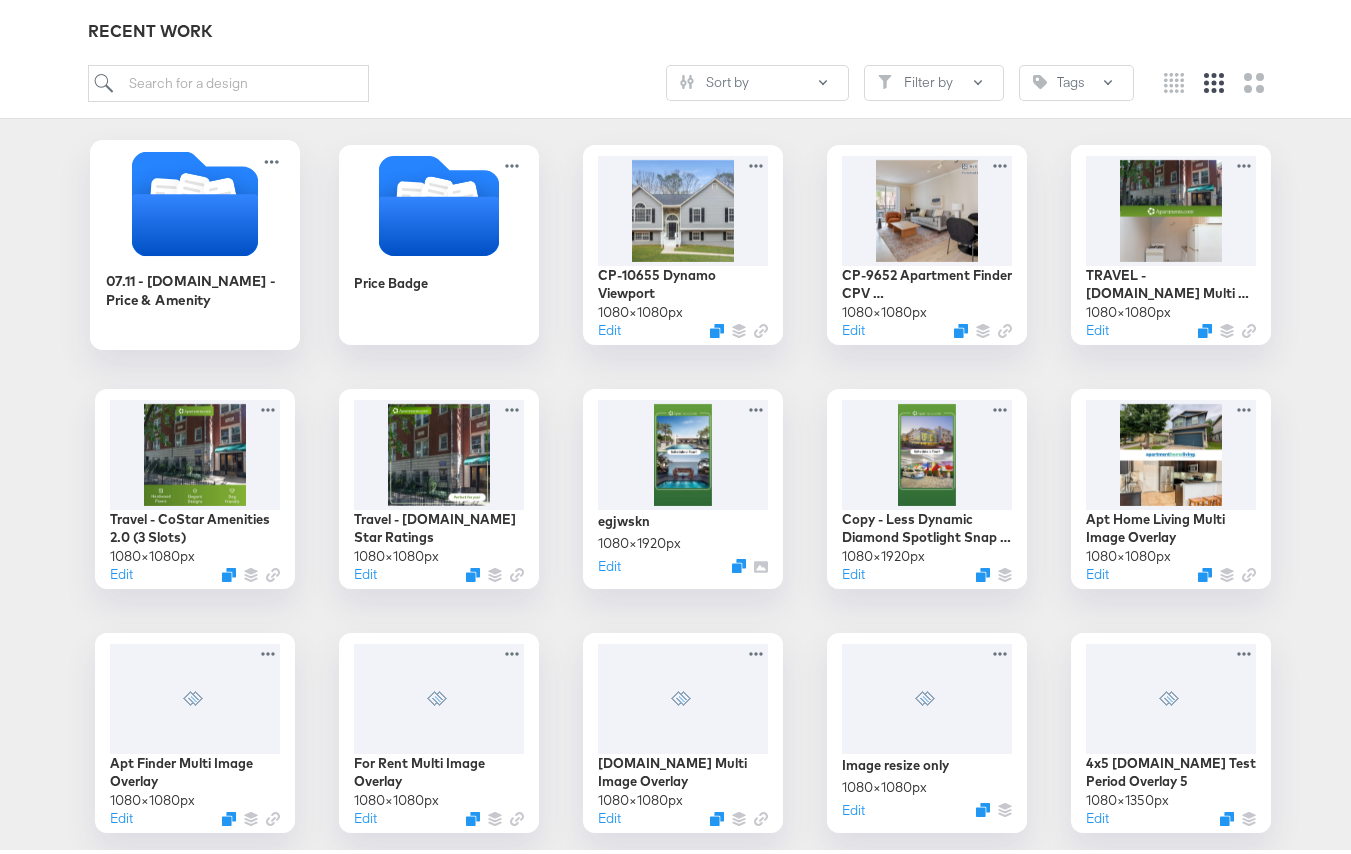 click 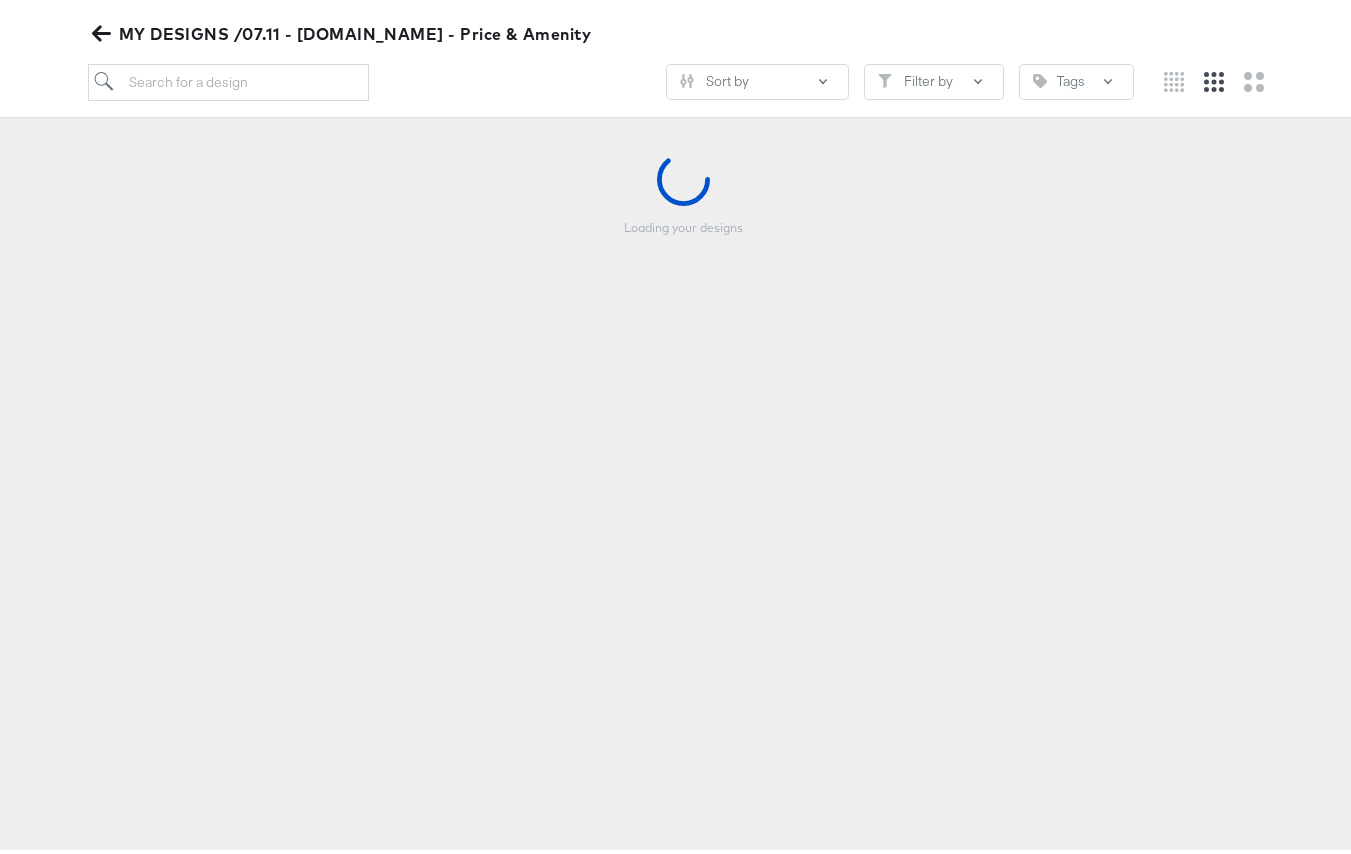 scroll, scrollTop: 228, scrollLeft: 0, axis: vertical 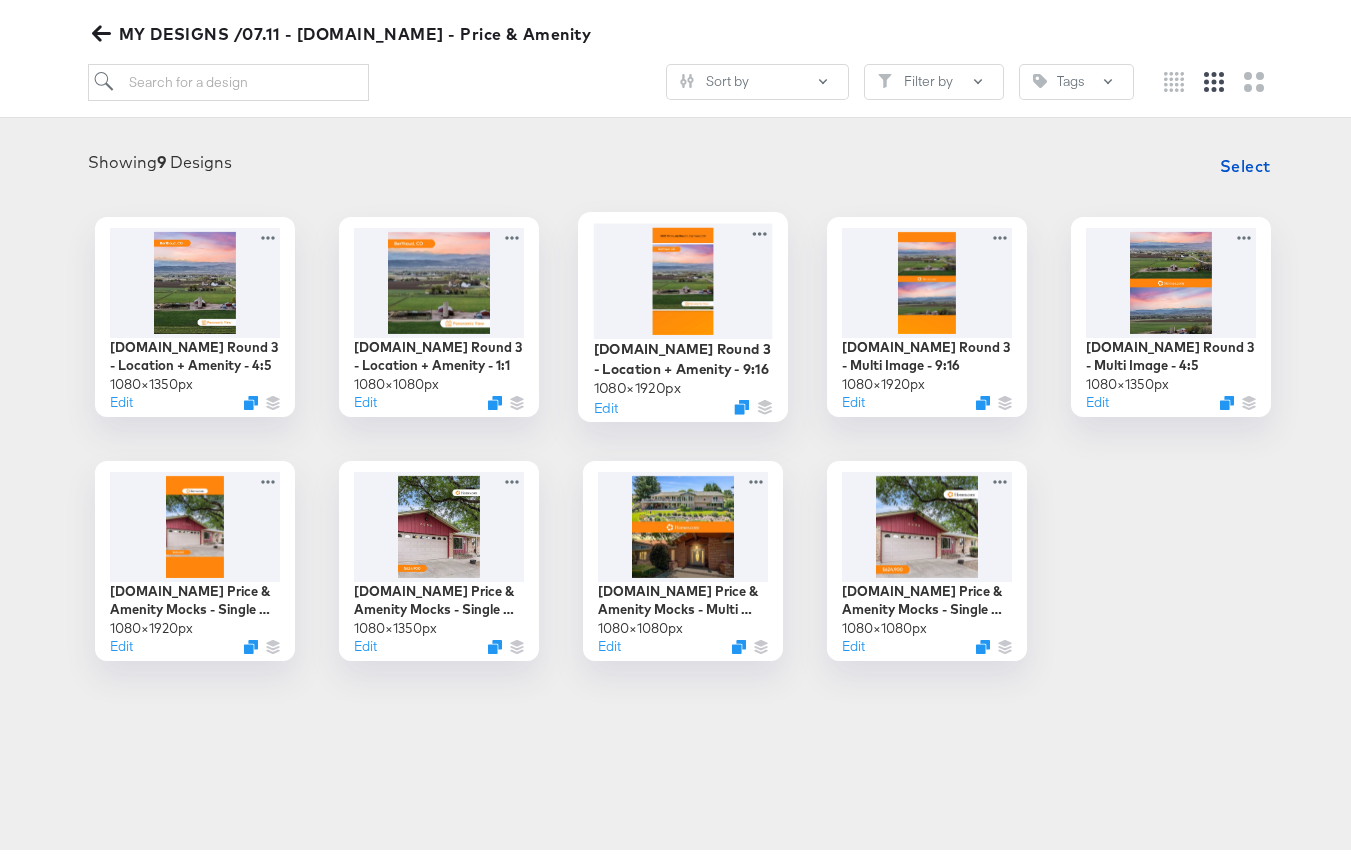 click at bounding box center (683, 275) 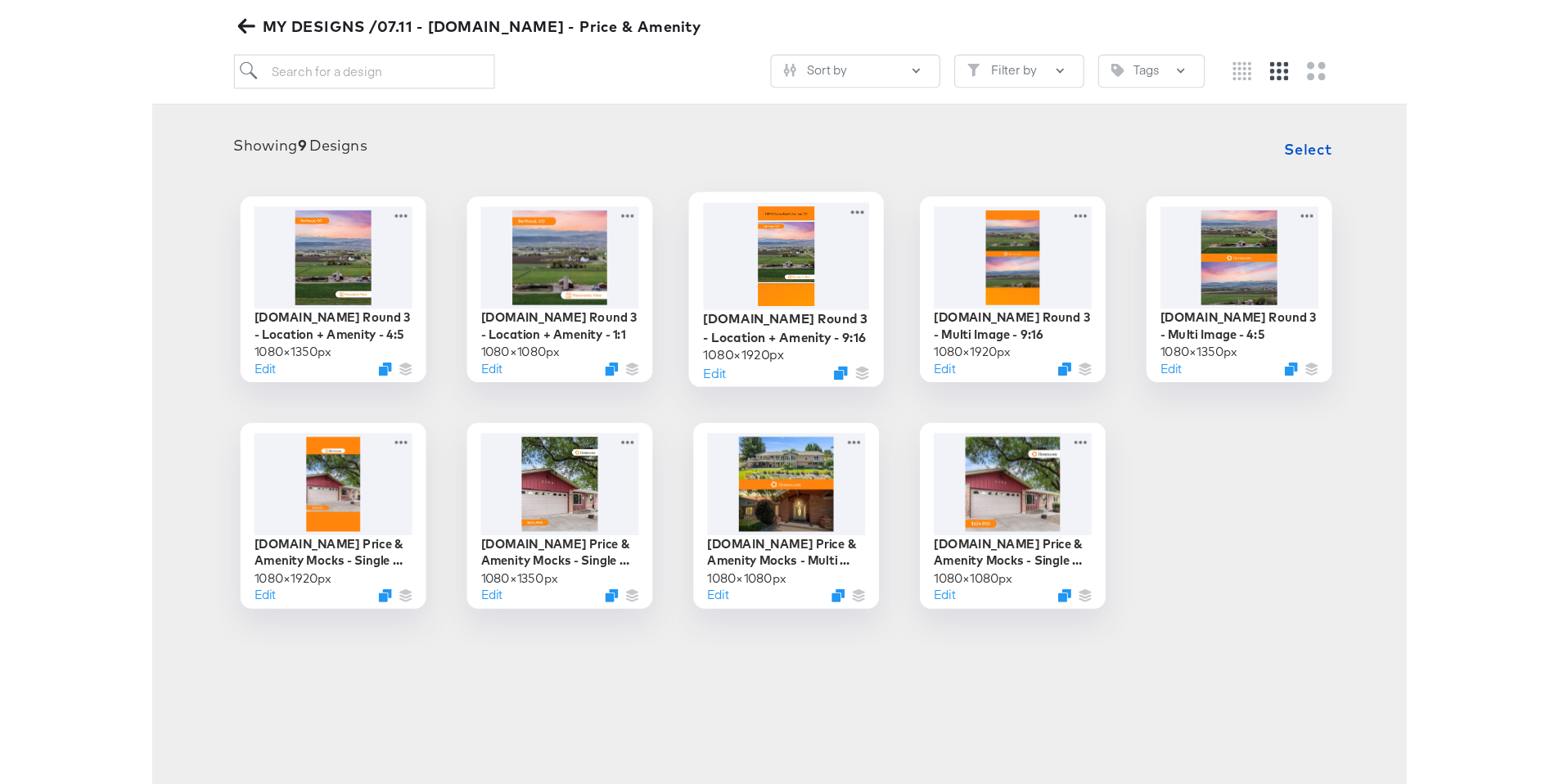 scroll, scrollTop: 0, scrollLeft: 0, axis: both 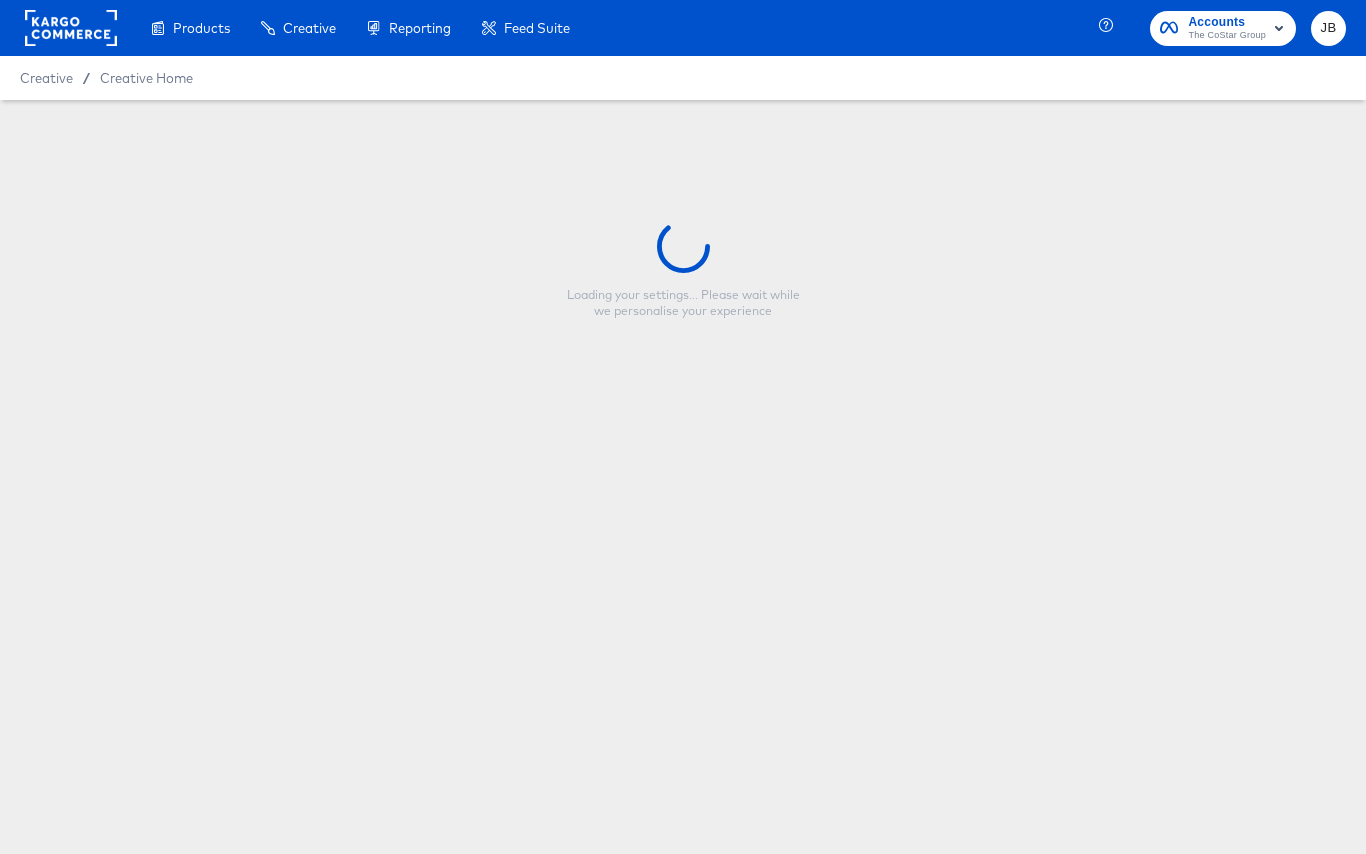 type on "[DOMAIN_NAME] Round 3 - Location + Amenity - 9:16" 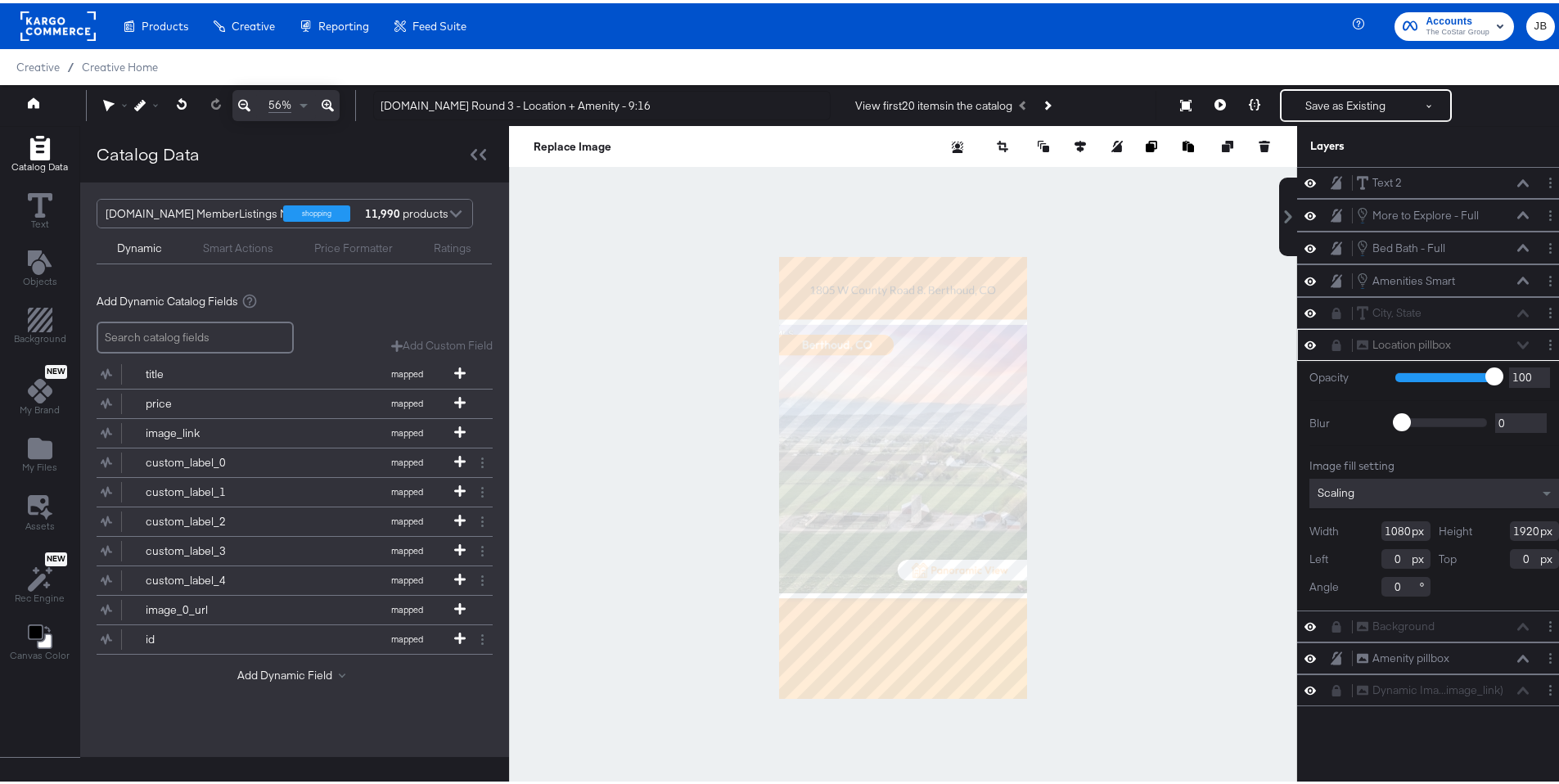 click 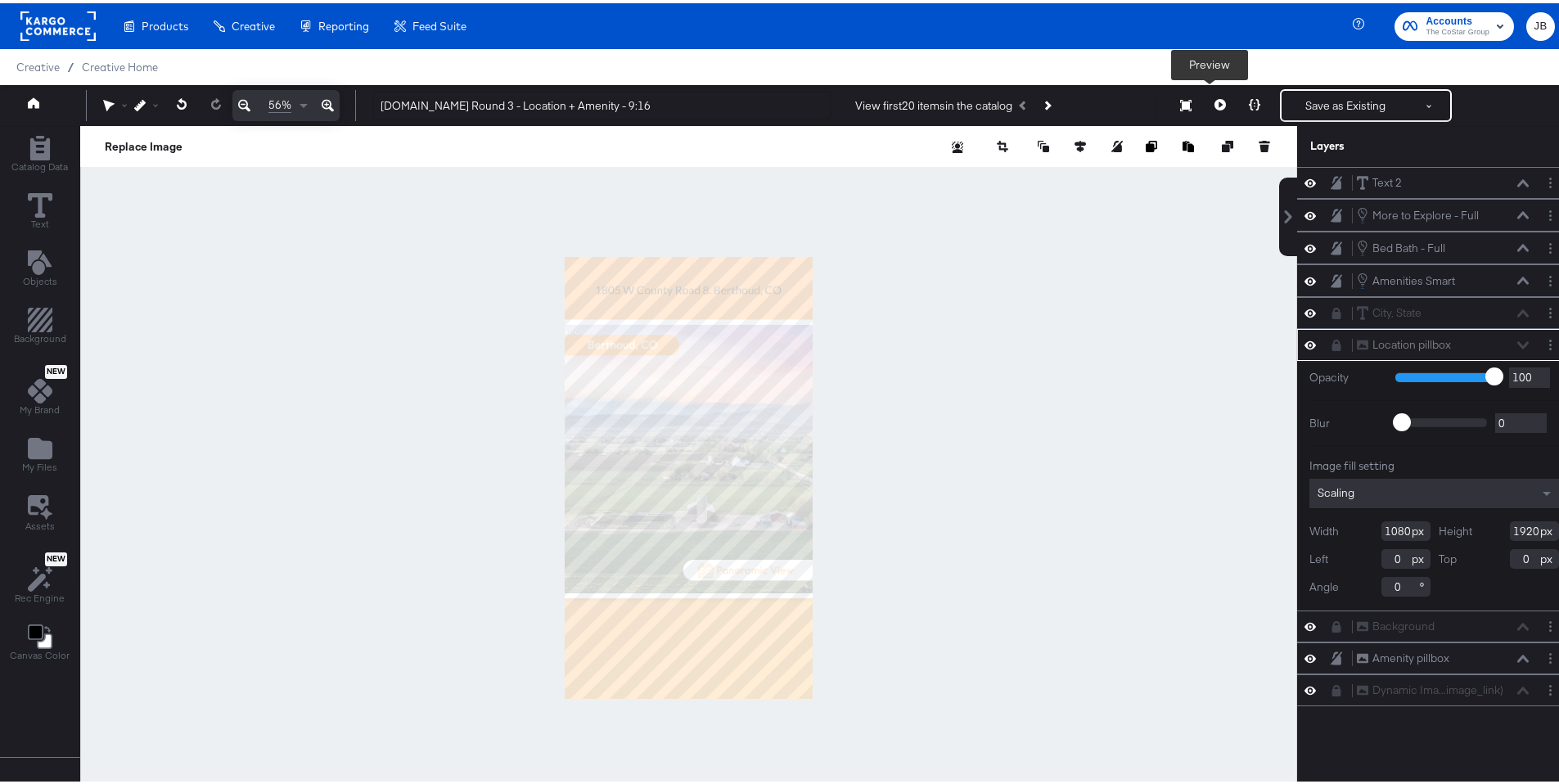 click 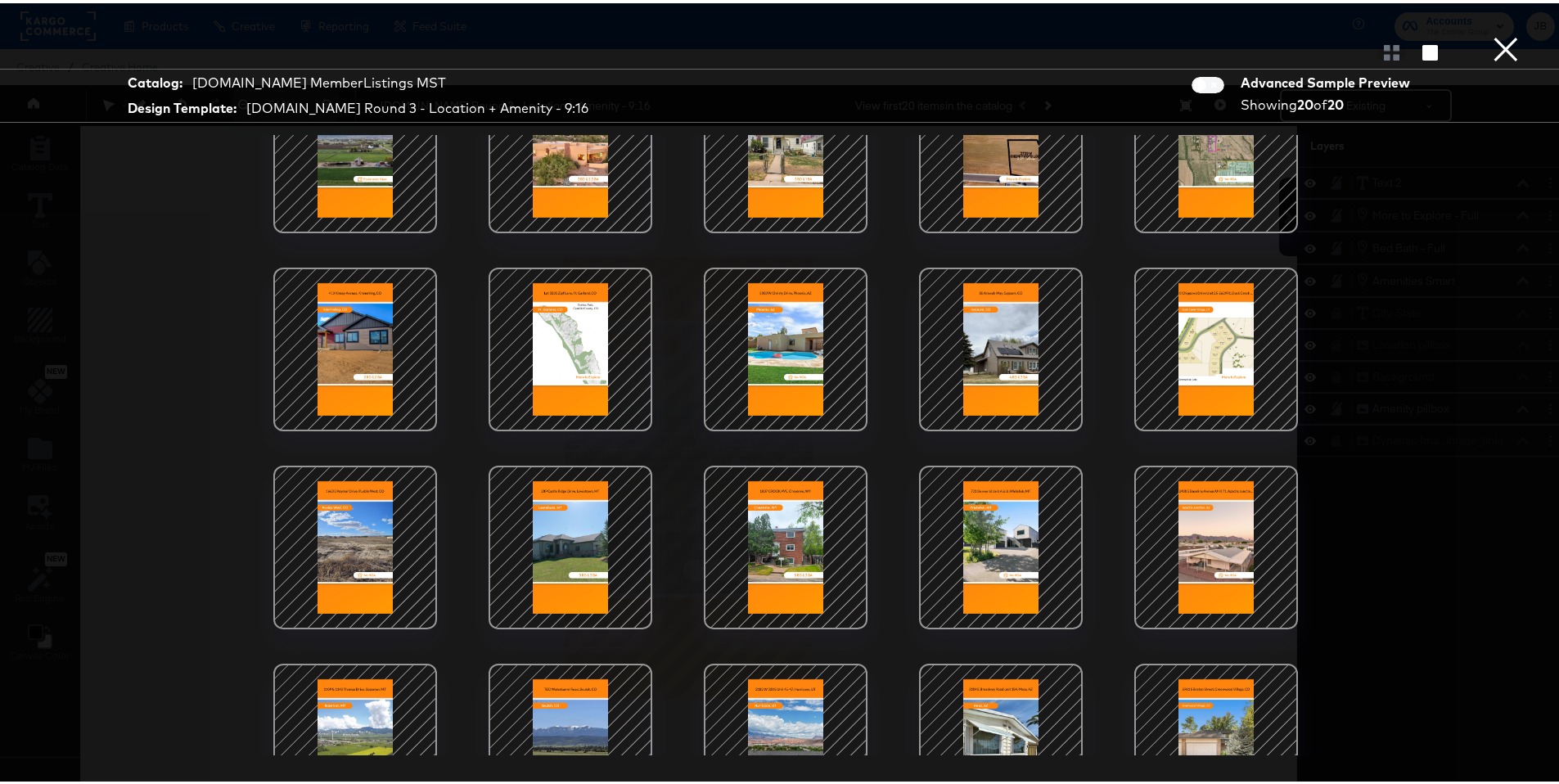 scroll, scrollTop: 150, scrollLeft: 0, axis: vertical 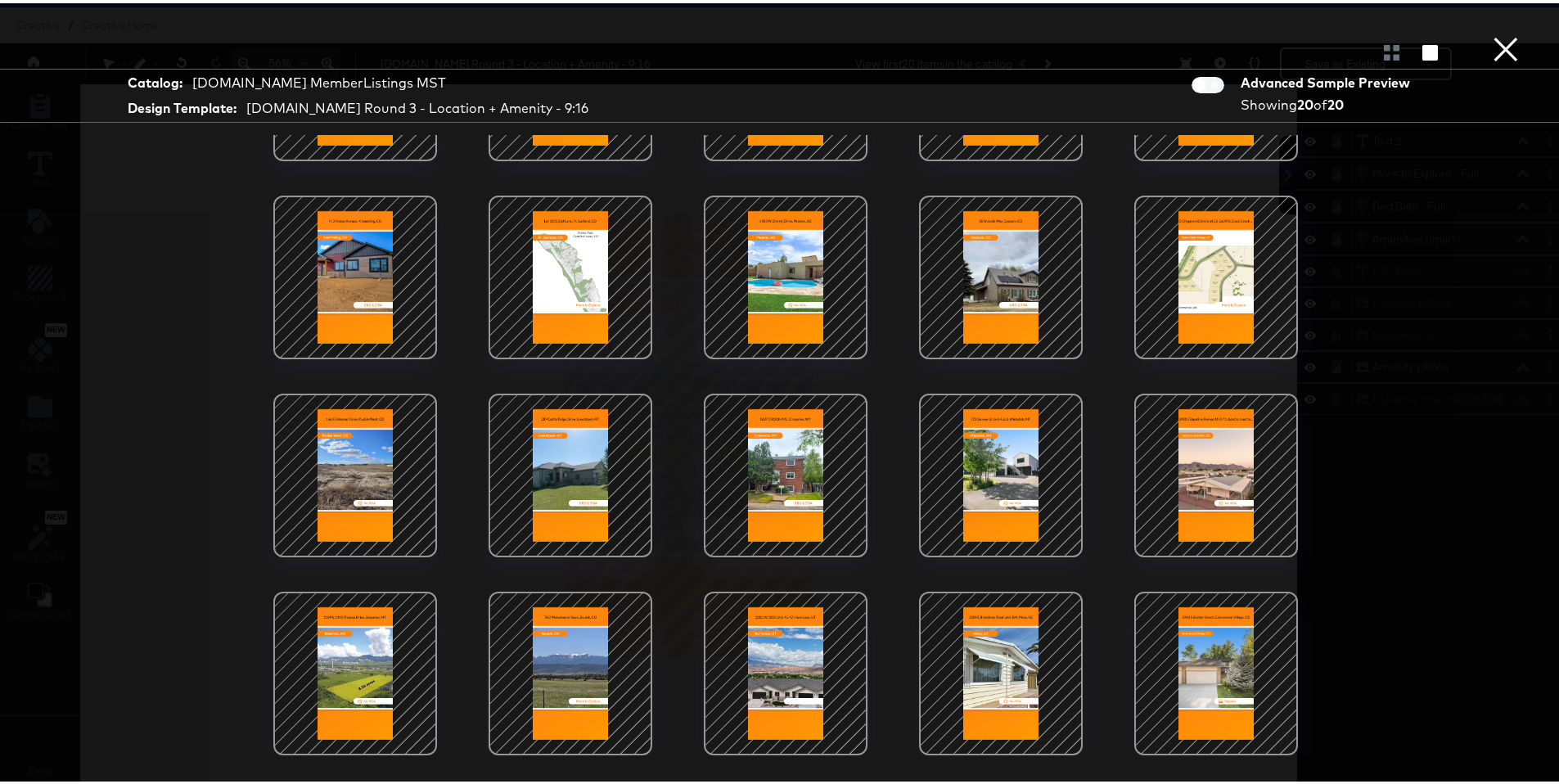 click at bounding box center [786, 670] 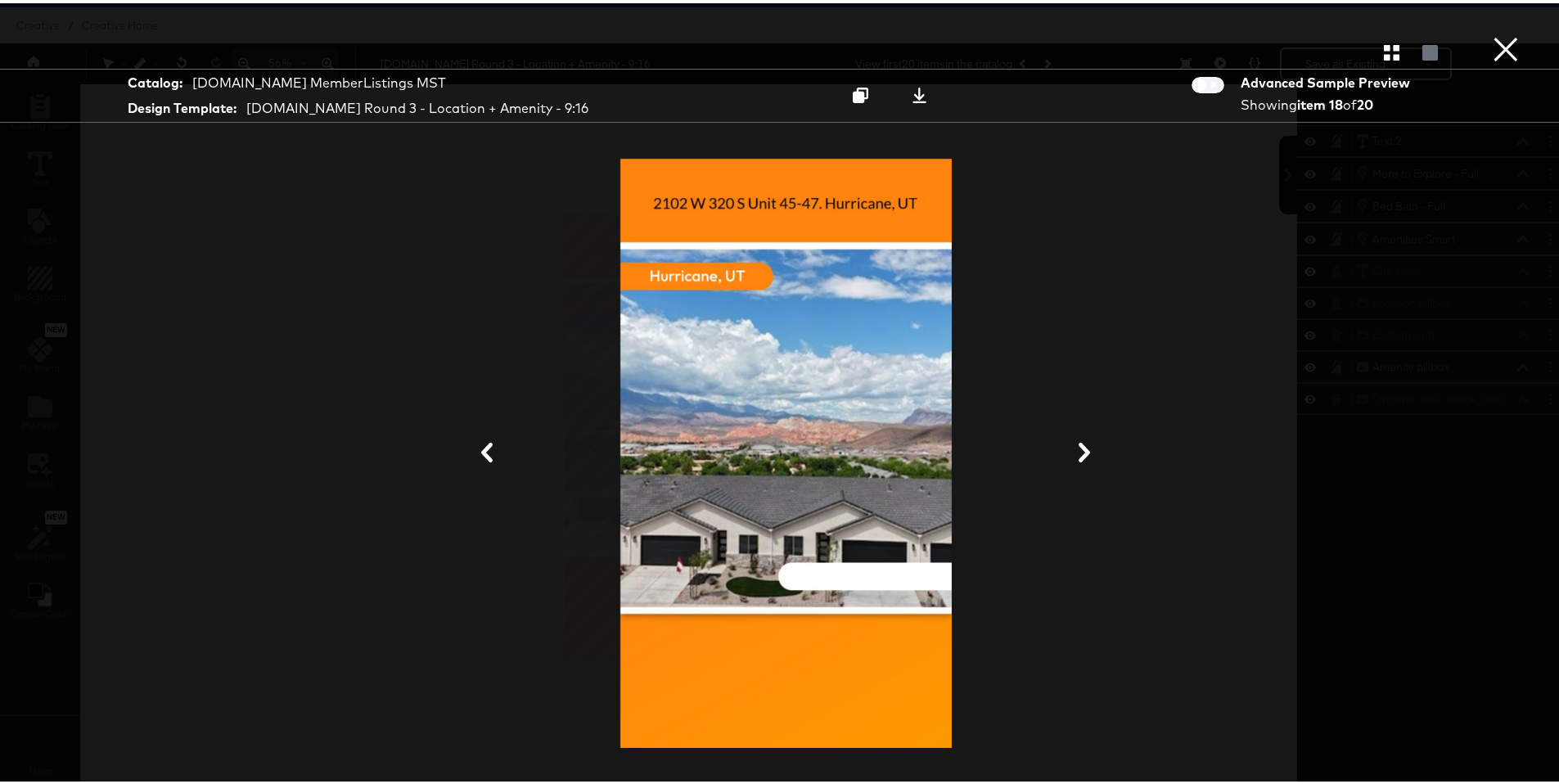click on "×" at bounding box center [1506, 16] 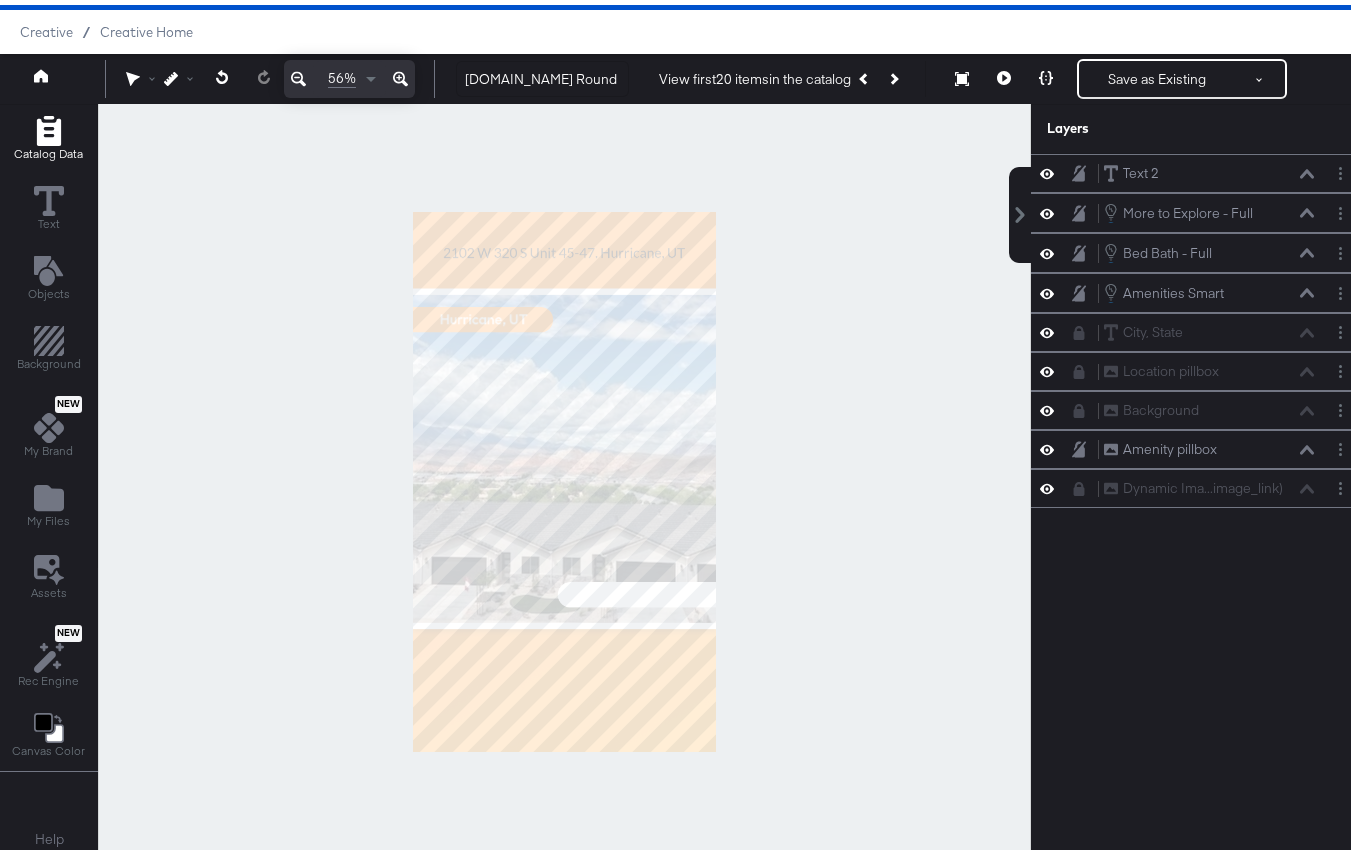 click on "Catalog Data" at bounding box center (48, 149) 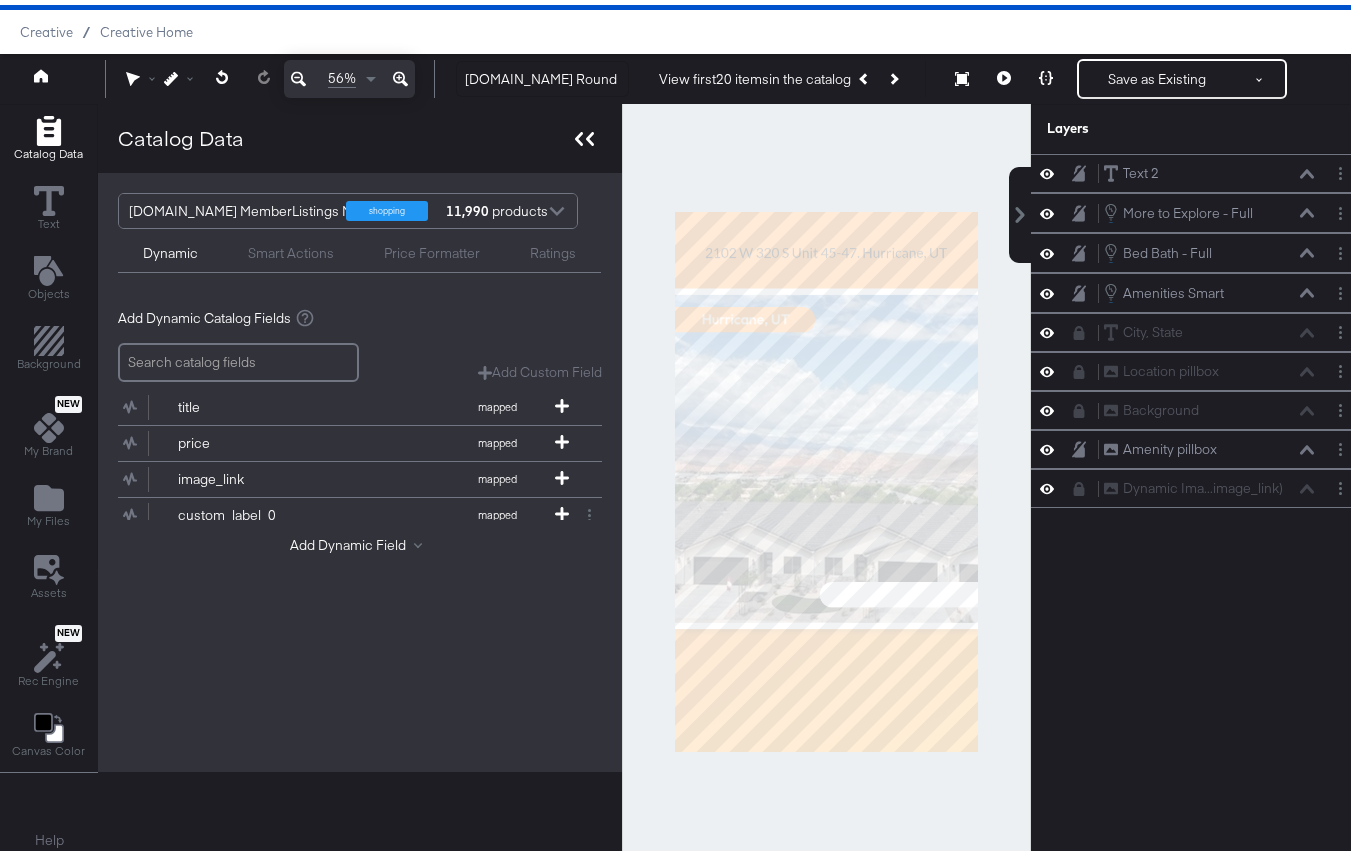 click 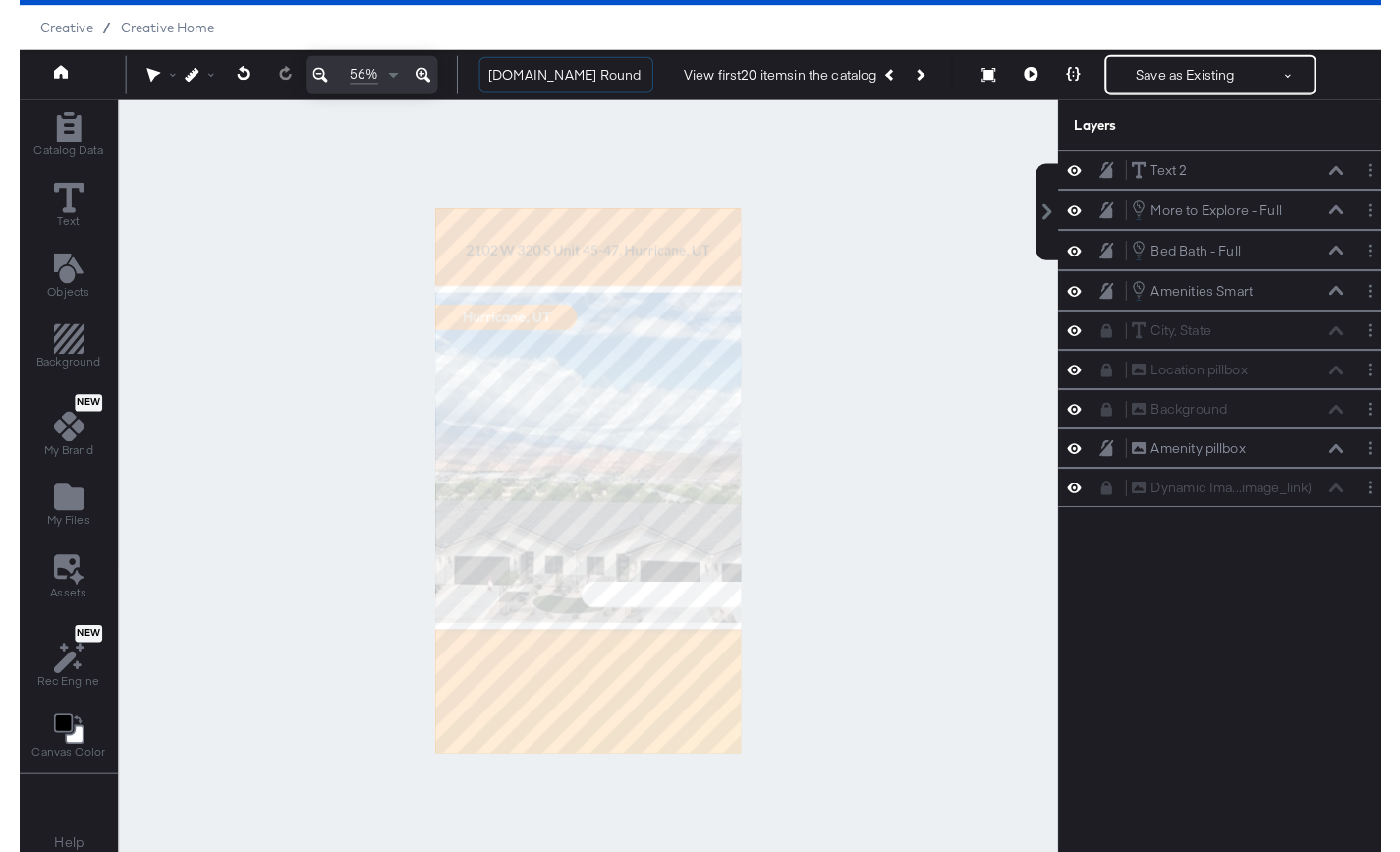 scroll, scrollTop: 0, scrollLeft: 145, axis: horizontal 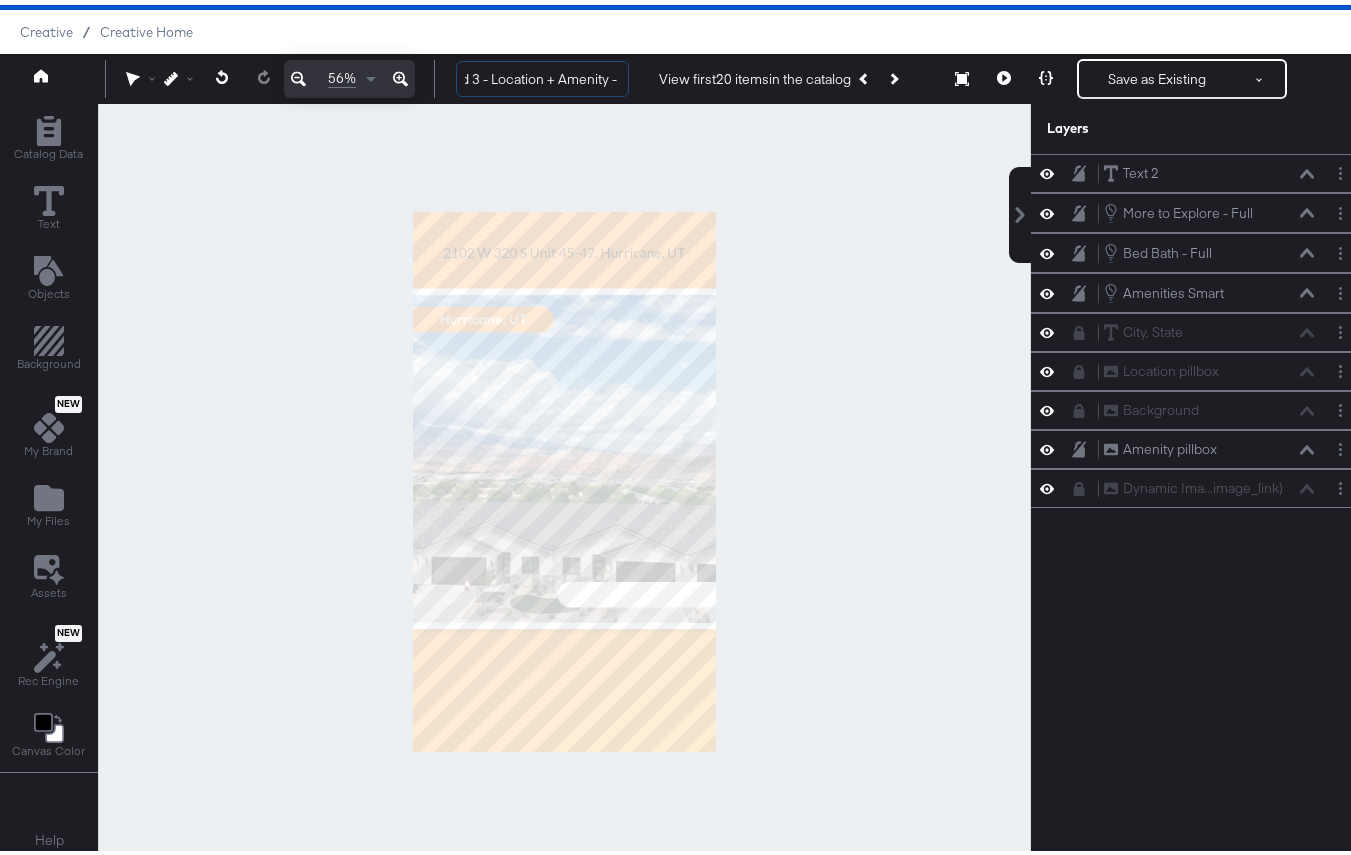 drag, startPoint x: 590, startPoint y: 75, endPoint x: 712, endPoint y: 56, distance: 123.47064 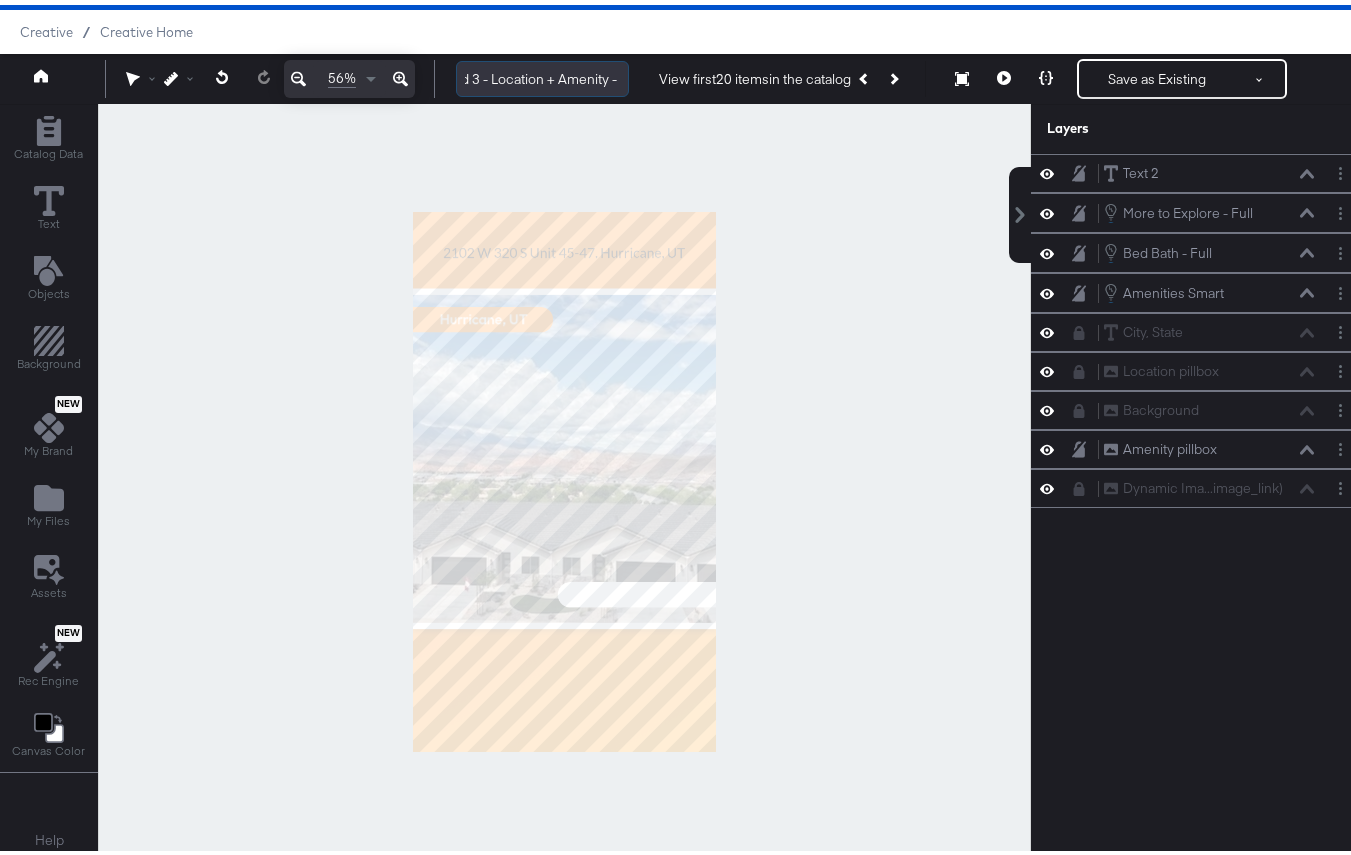 click on "[DOMAIN_NAME] Round 3 - Location + Amenity - 9:16" at bounding box center [542, 74] 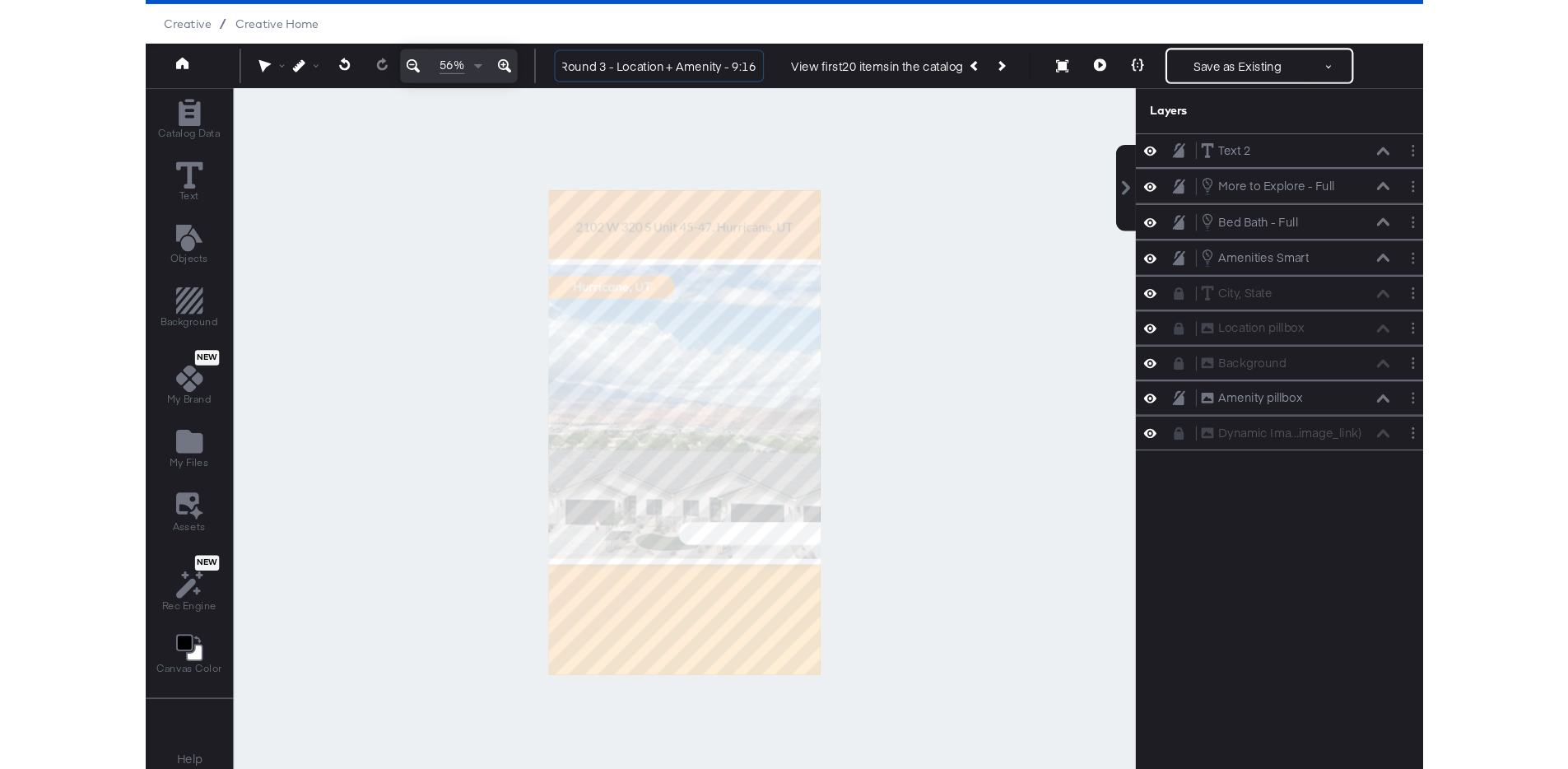 scroll, scrollTop: 0, scrollLeft: 0, axis: both 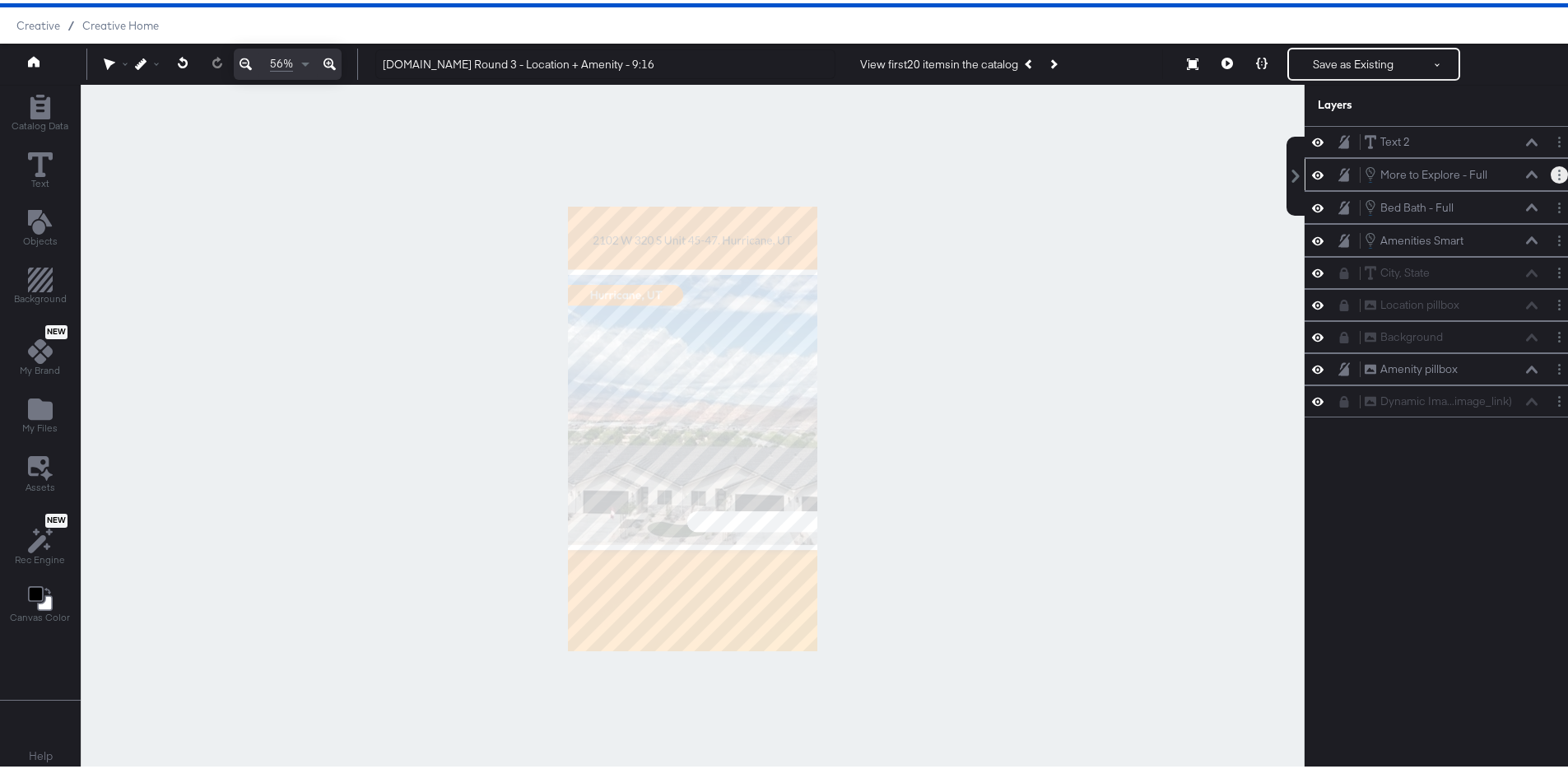 click at bounding box center [1559, 171] 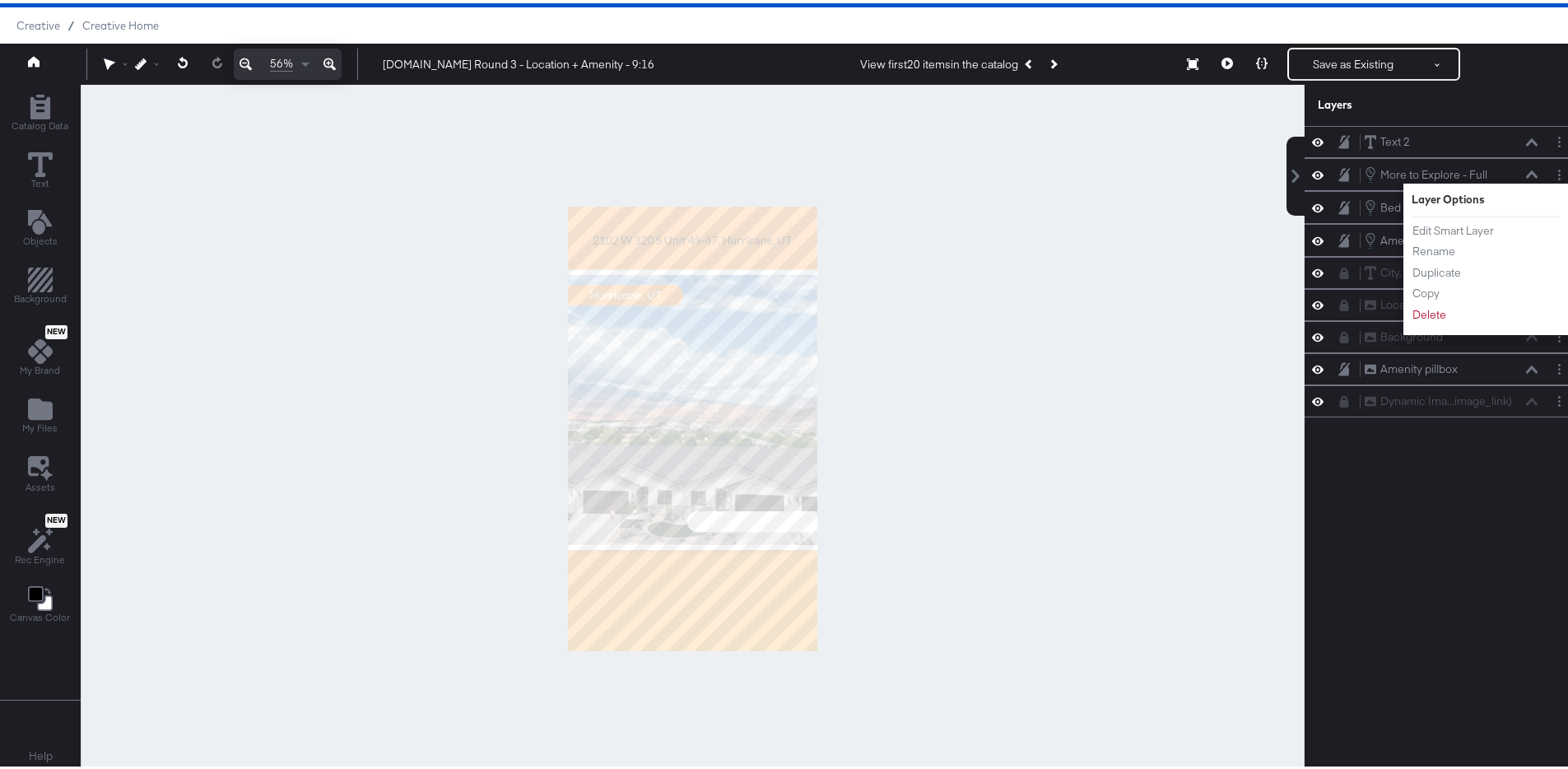click on "Layers" at bounding box center (1442, 102) 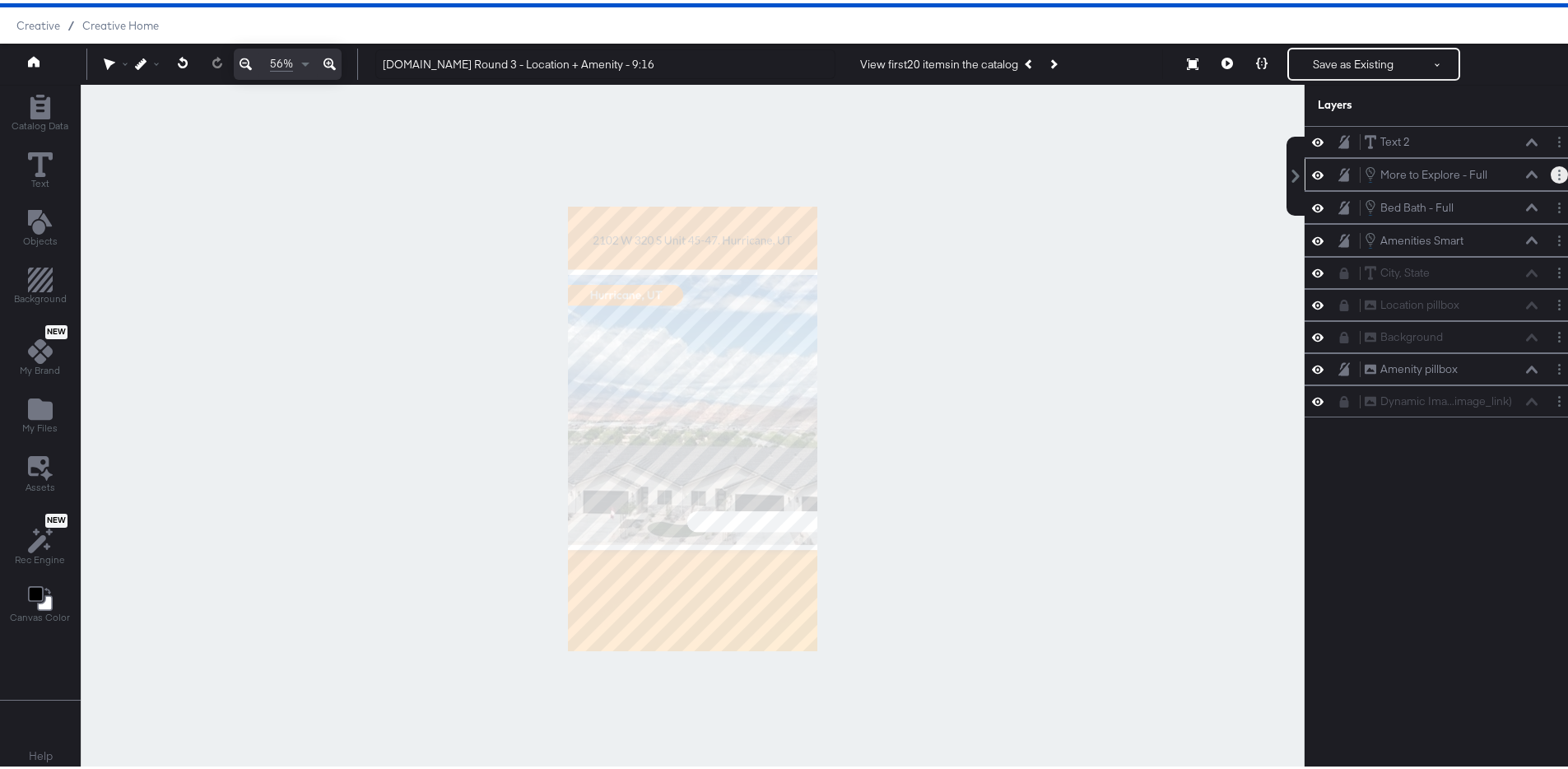 click at bounding box center [1559, 171] 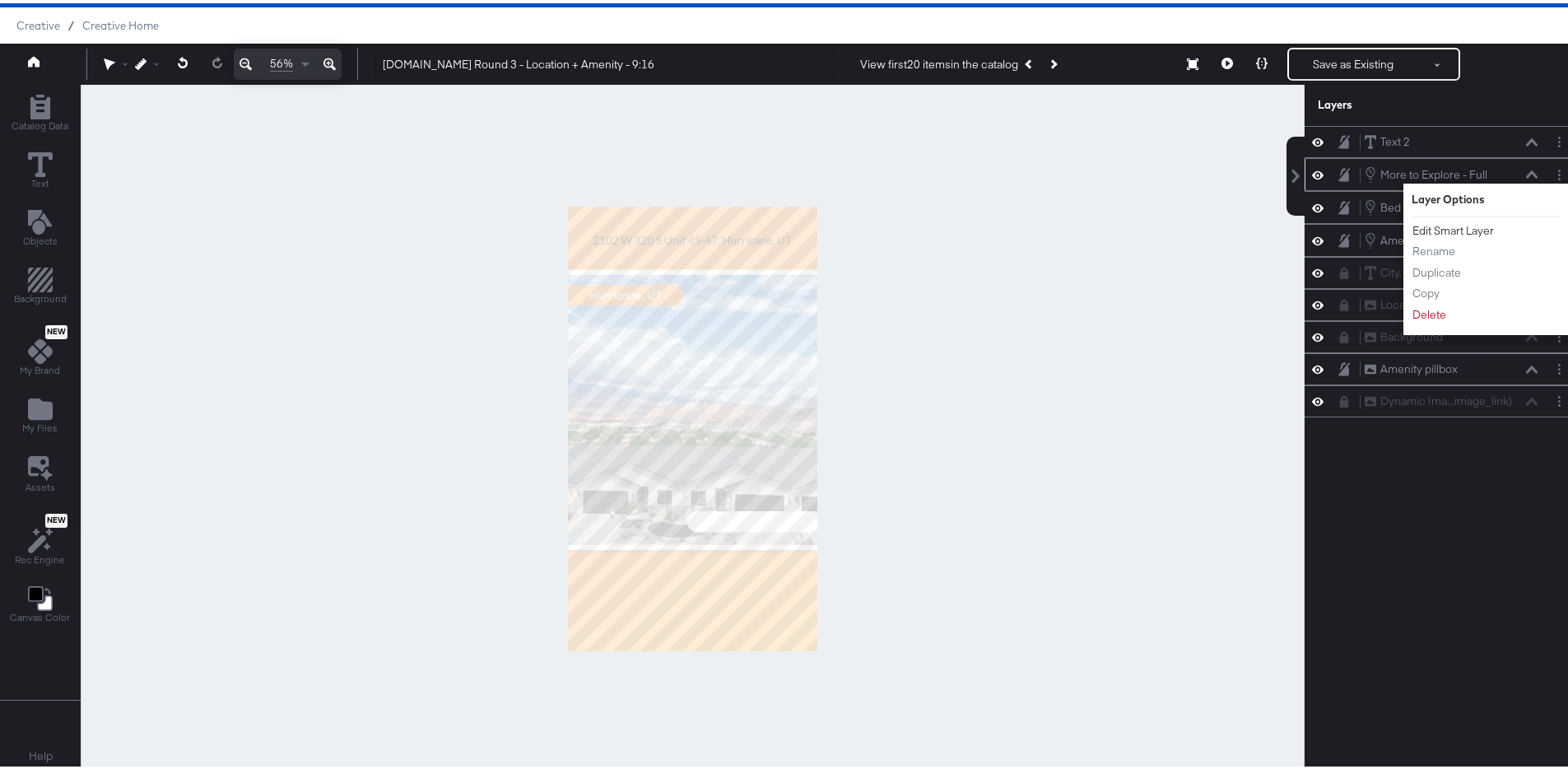 click on "Edit Smart Layer" at bounding box center (1453, 227) 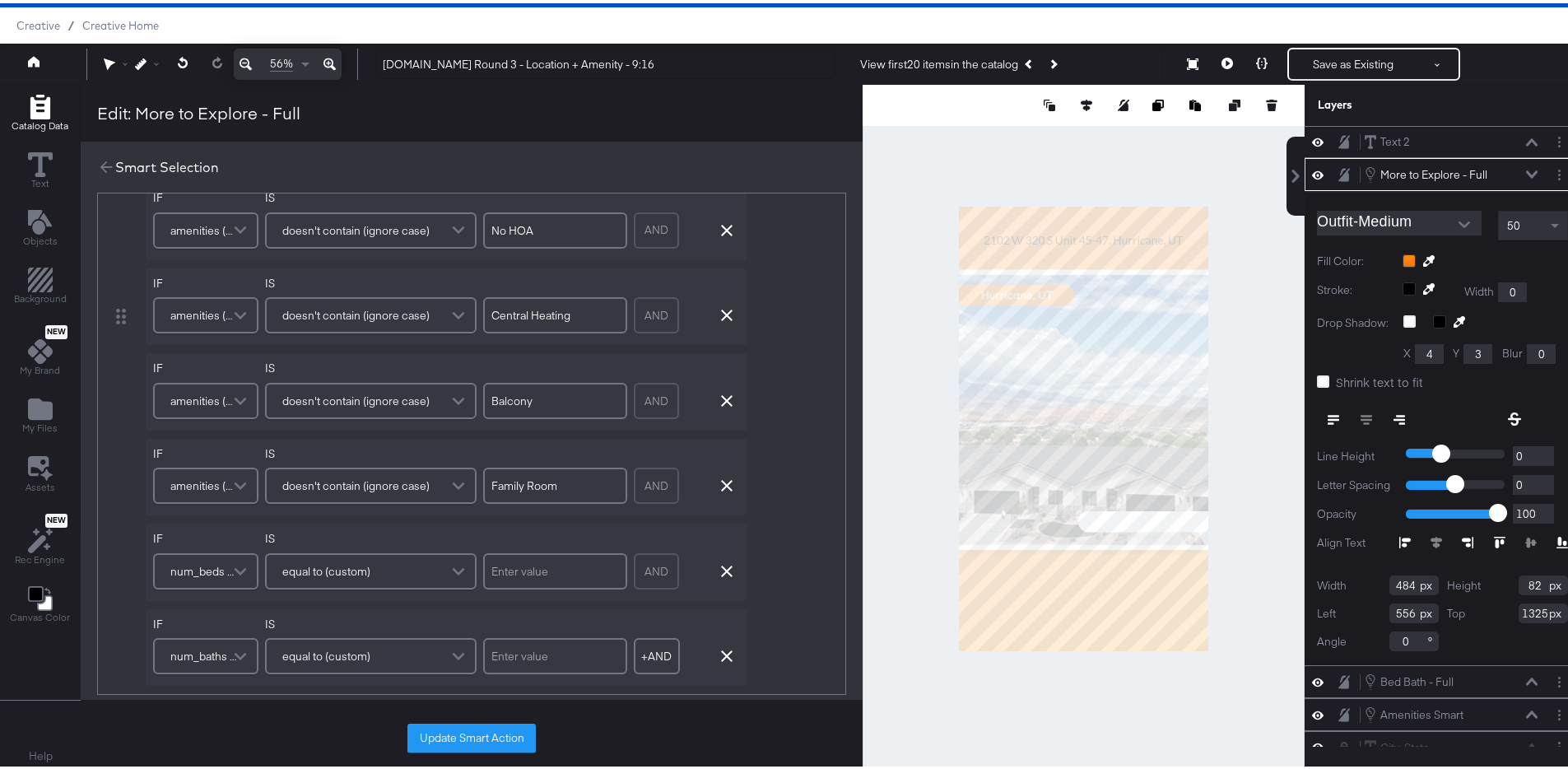 scroll, scrollTop: 454, scrollLeft: 0, axis: vertical 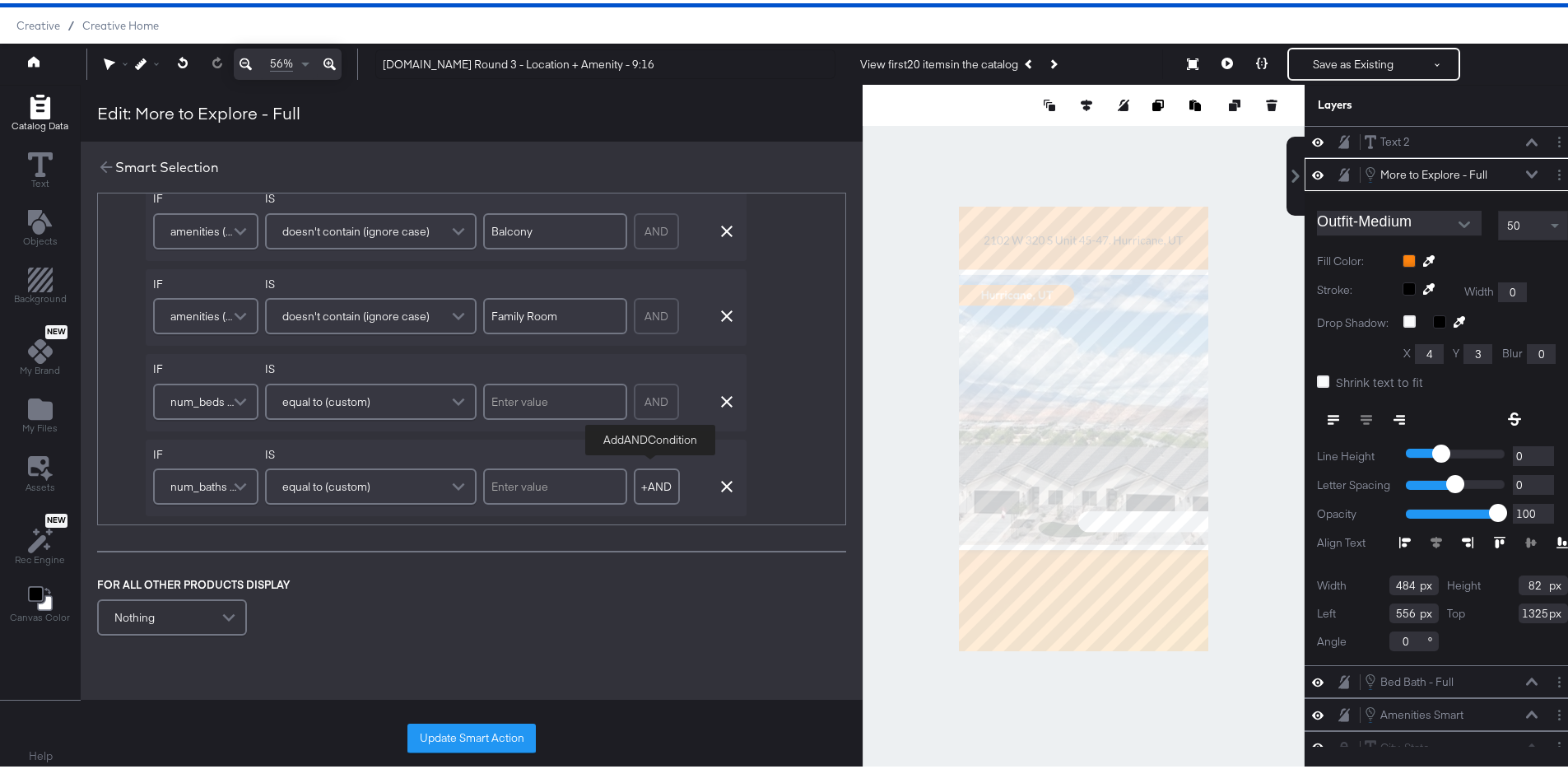 click on "+  AND" at bounding box center (657, 483) 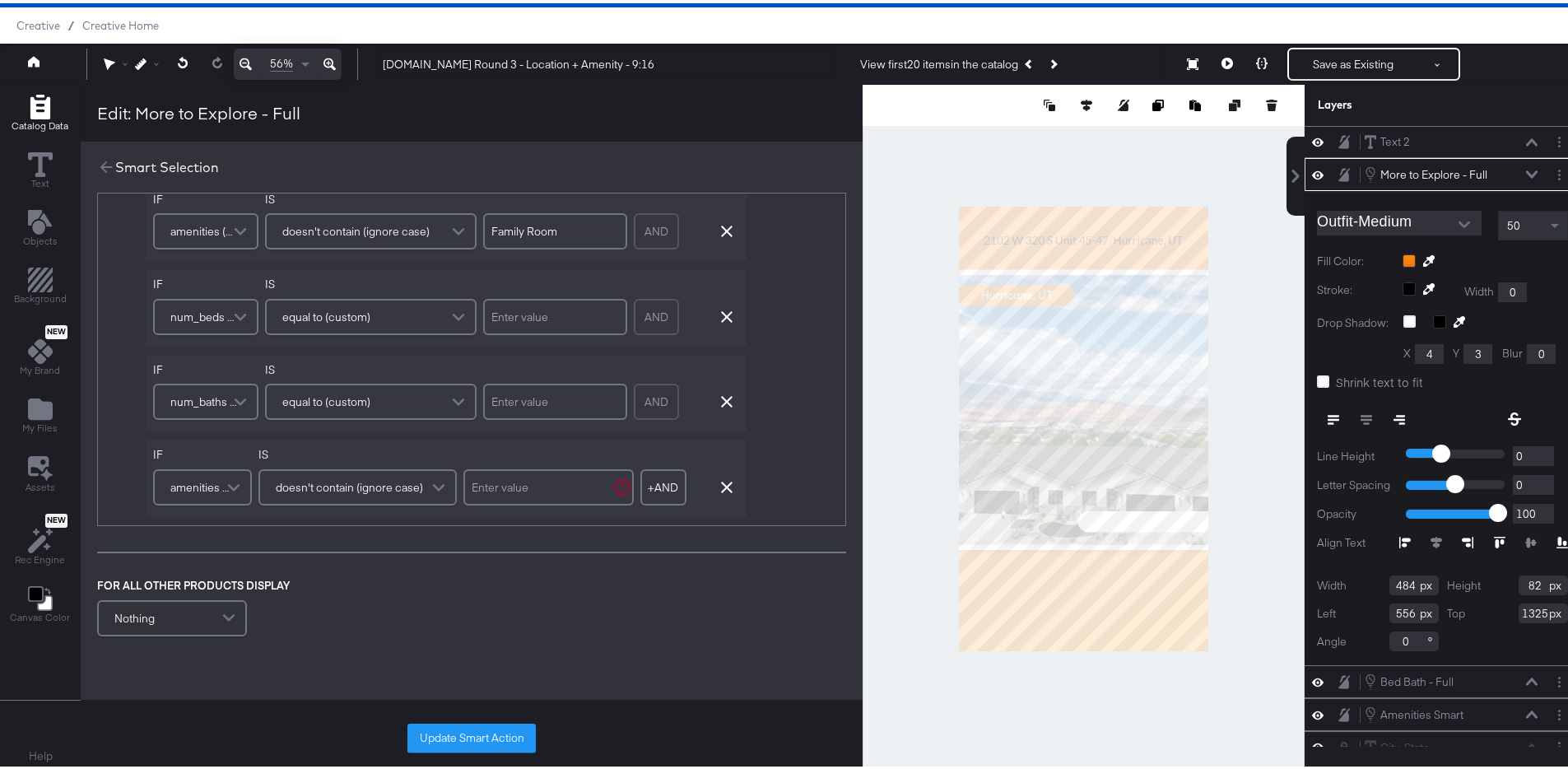 click at bounding box center [235, 484] 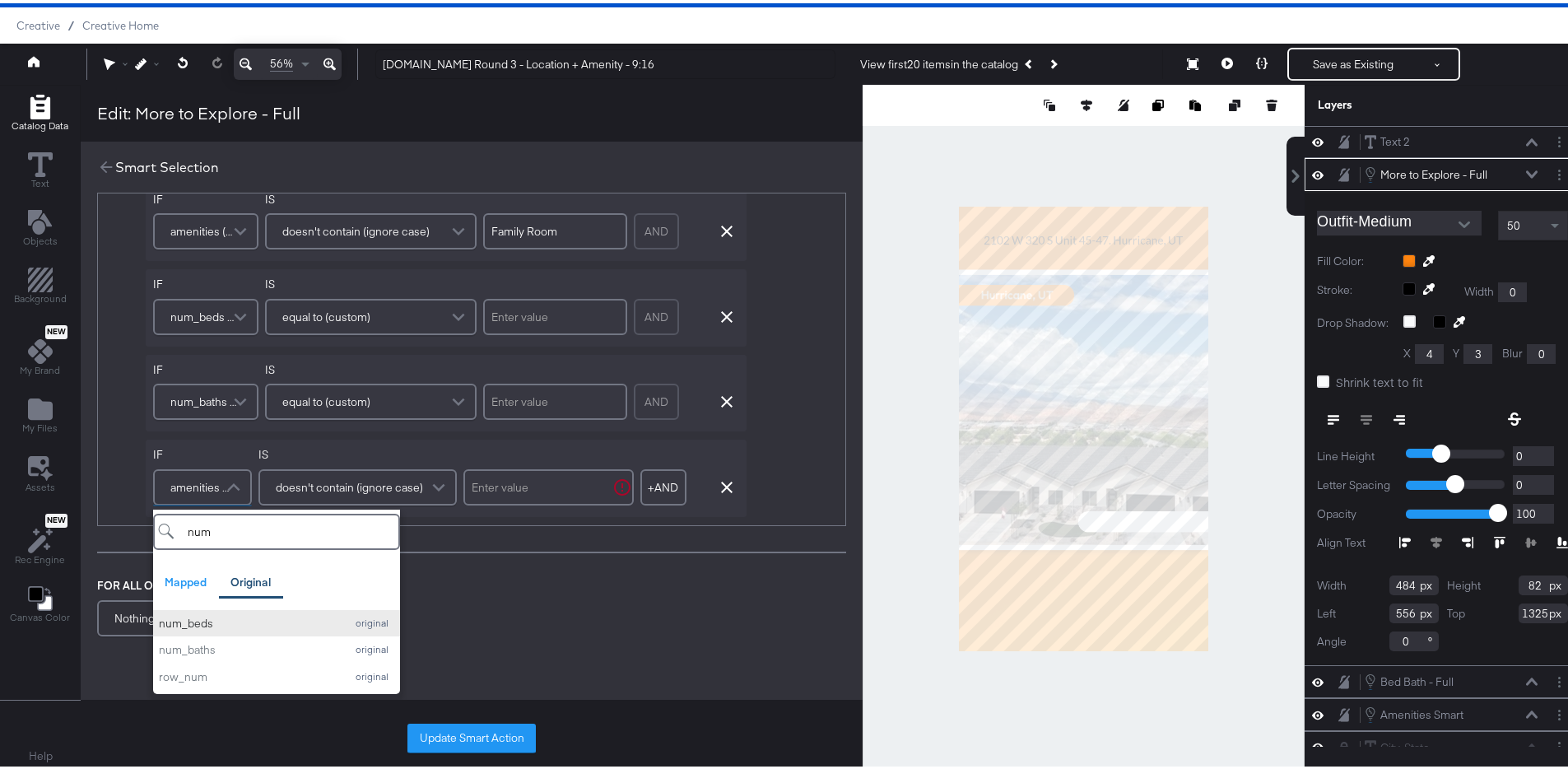 type on "num" 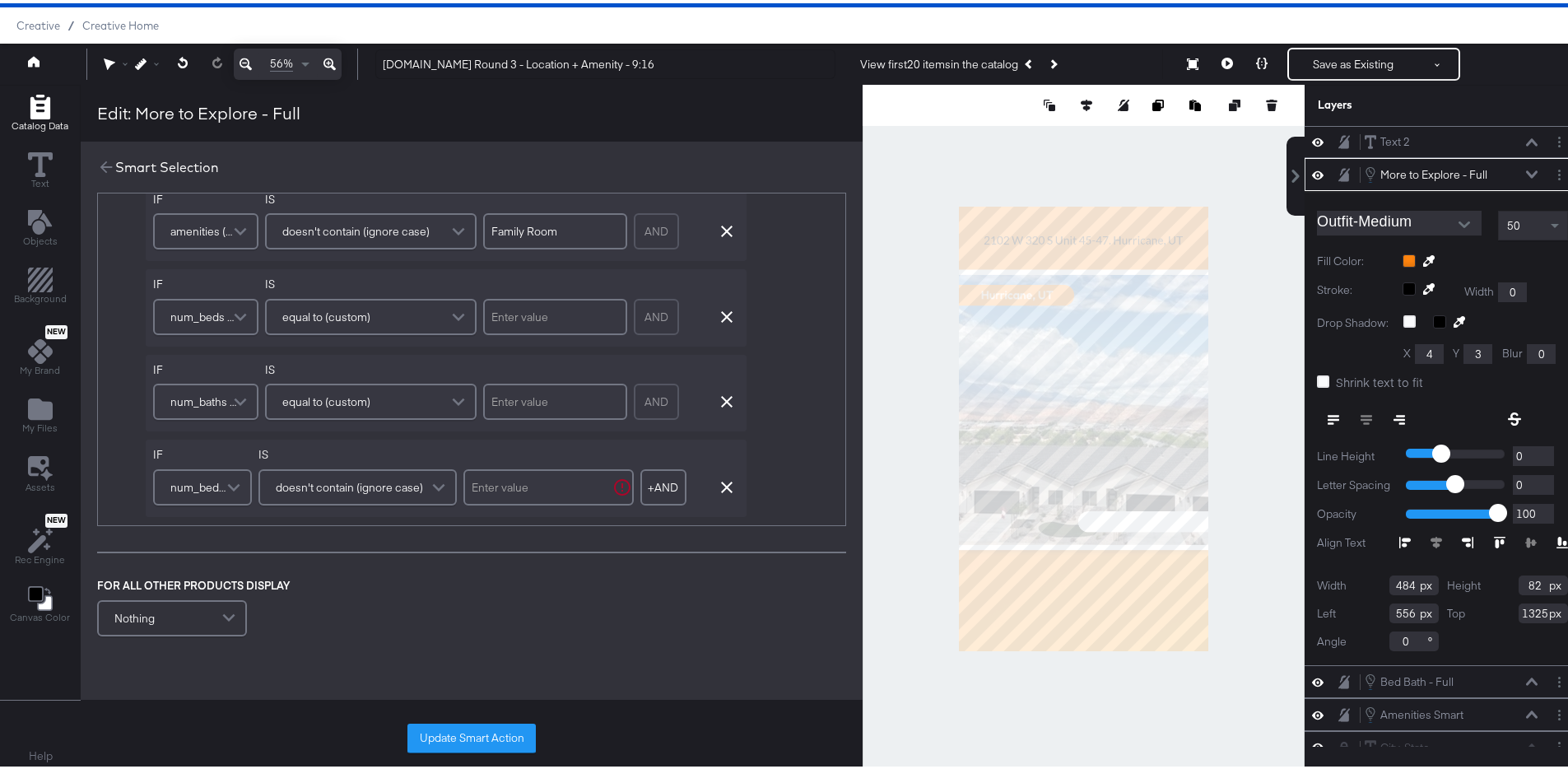 click on "doesn't contain (ignore case)" at bounding box center (349, 484) 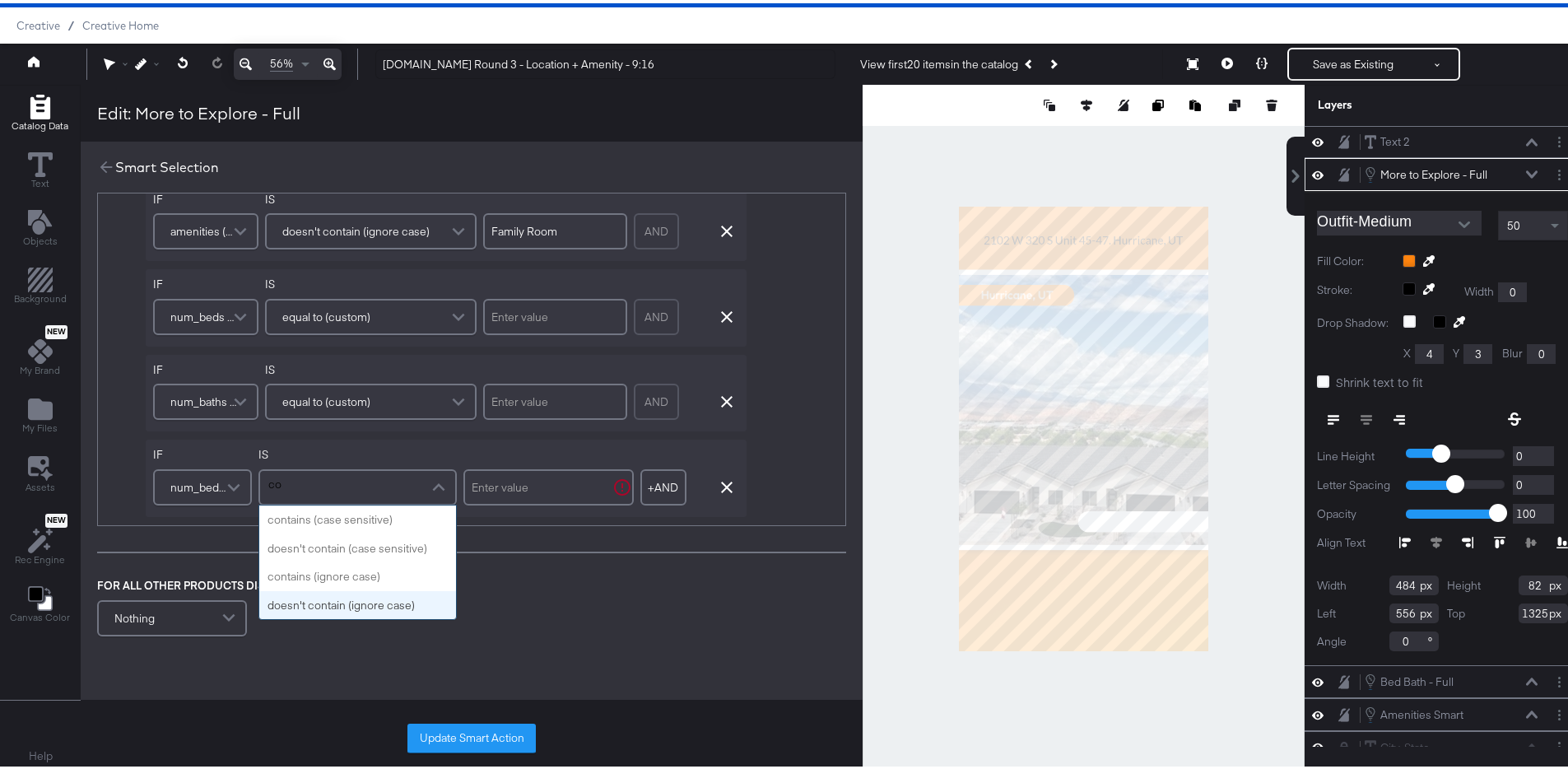 scroll, scrollTop: 0, scrollLeft: 0, axis: both 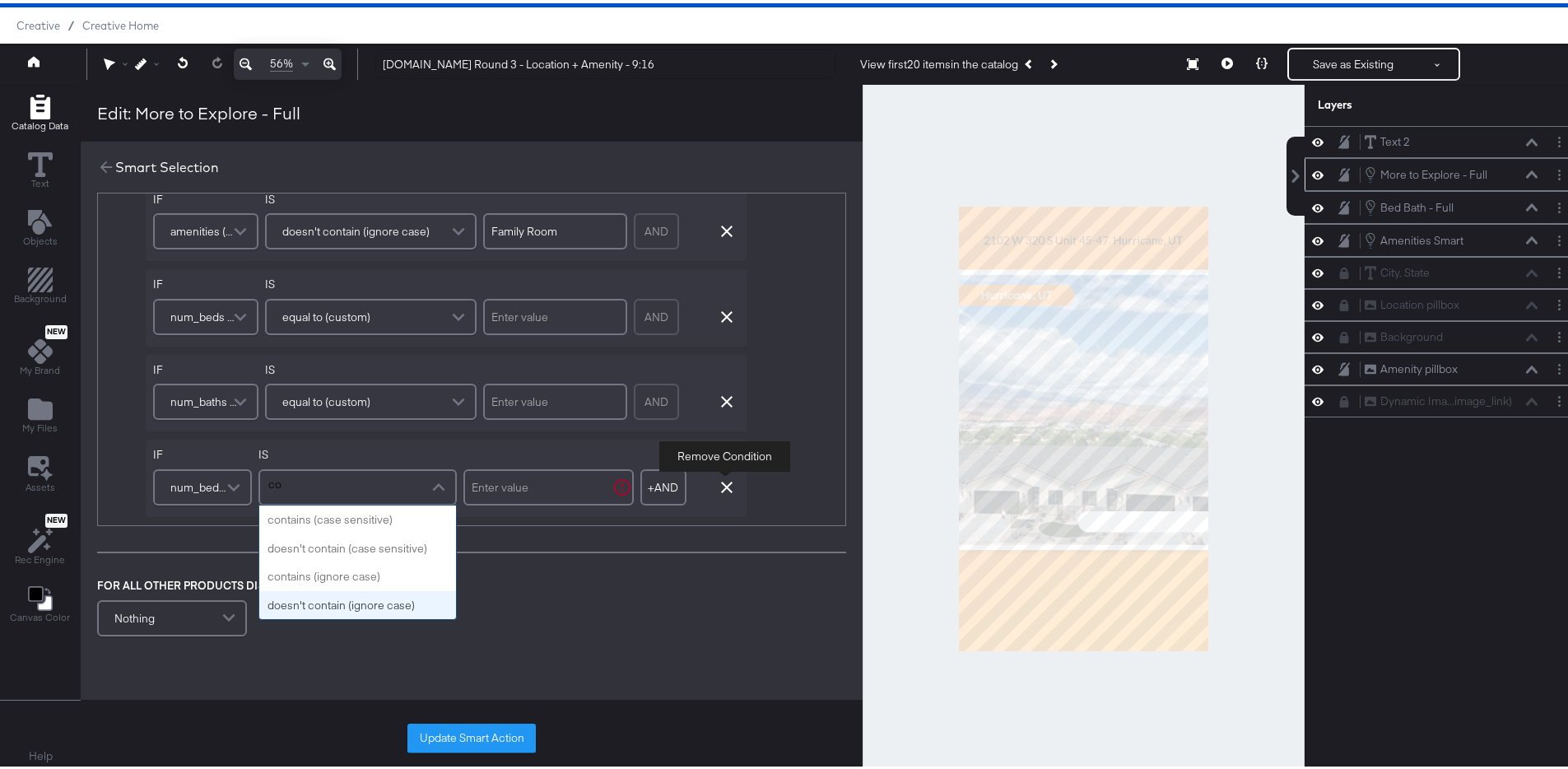 type on "co" 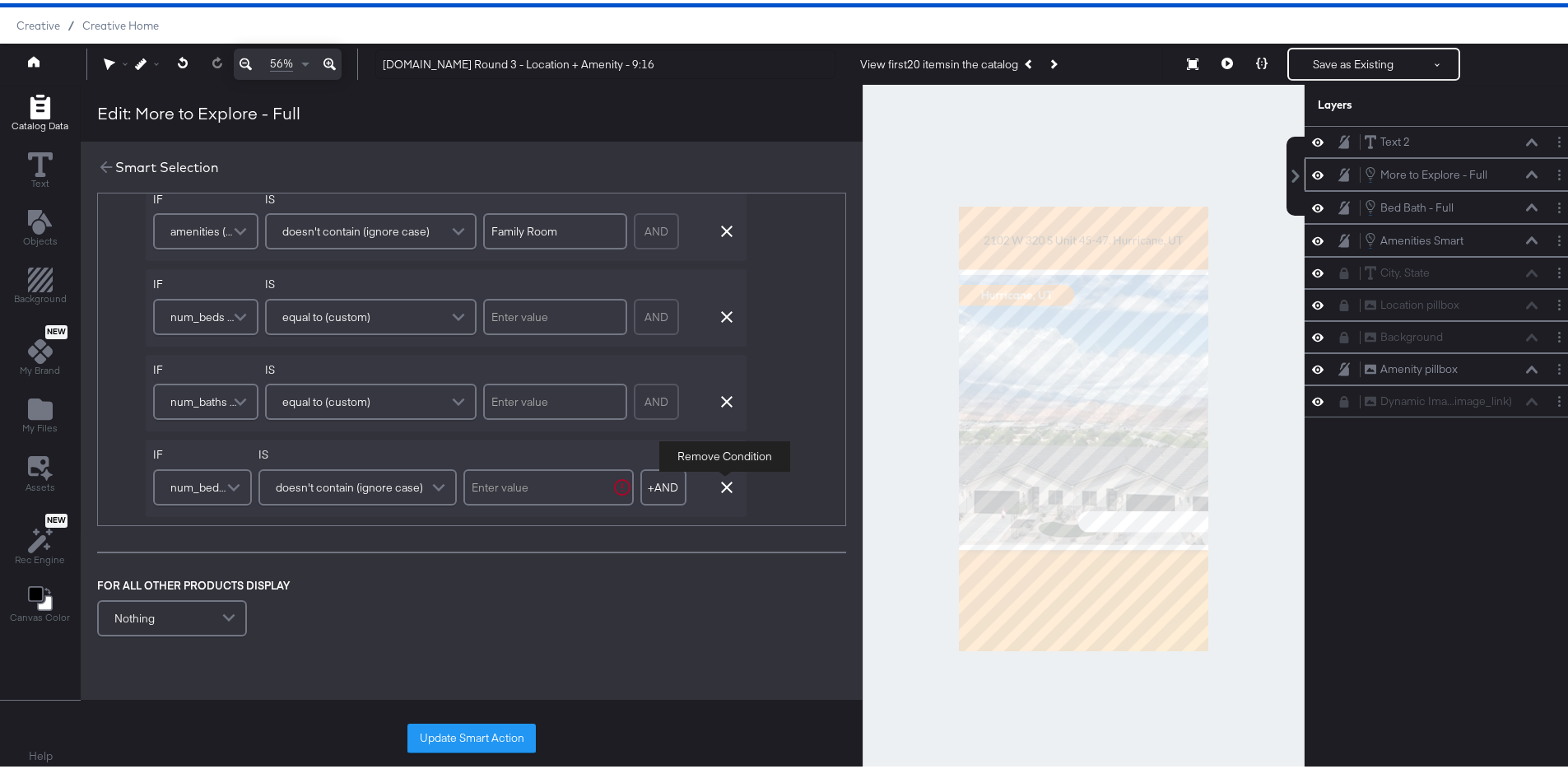 click 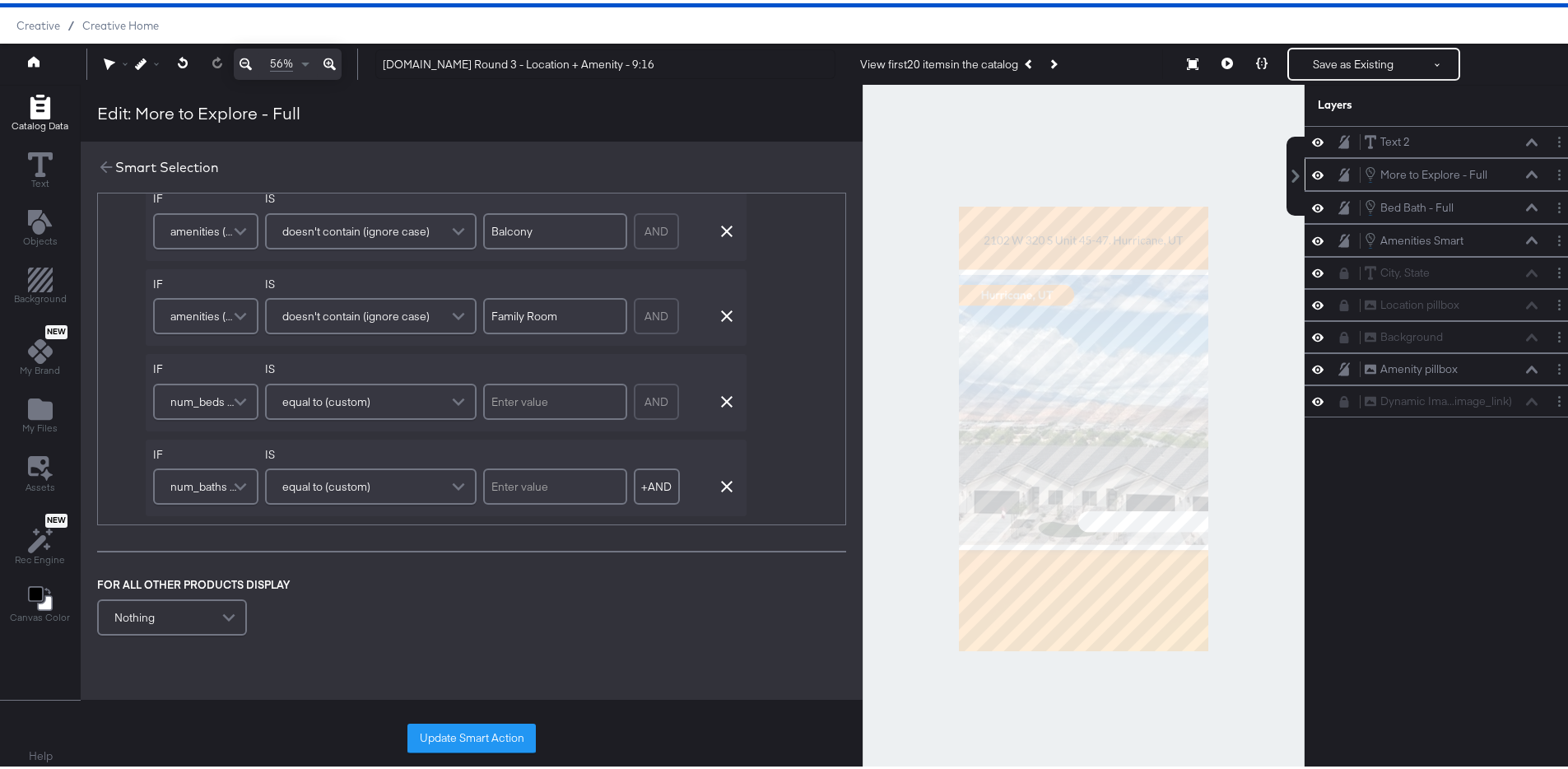 scroll, scrollTop: 445, scrollLeft: 0, axis: vertical 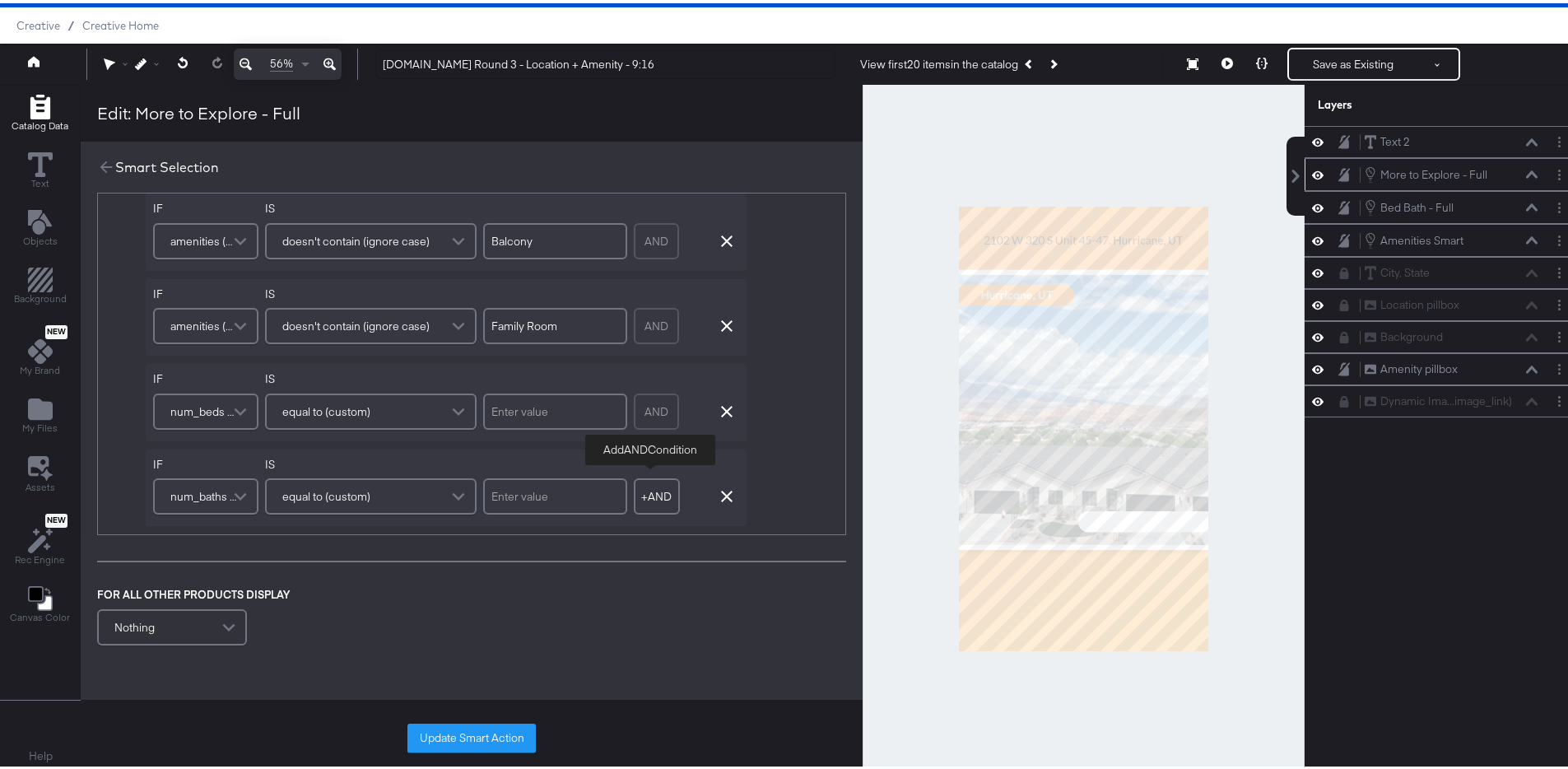 click on "+  AND" at bounding box center (657, 493) 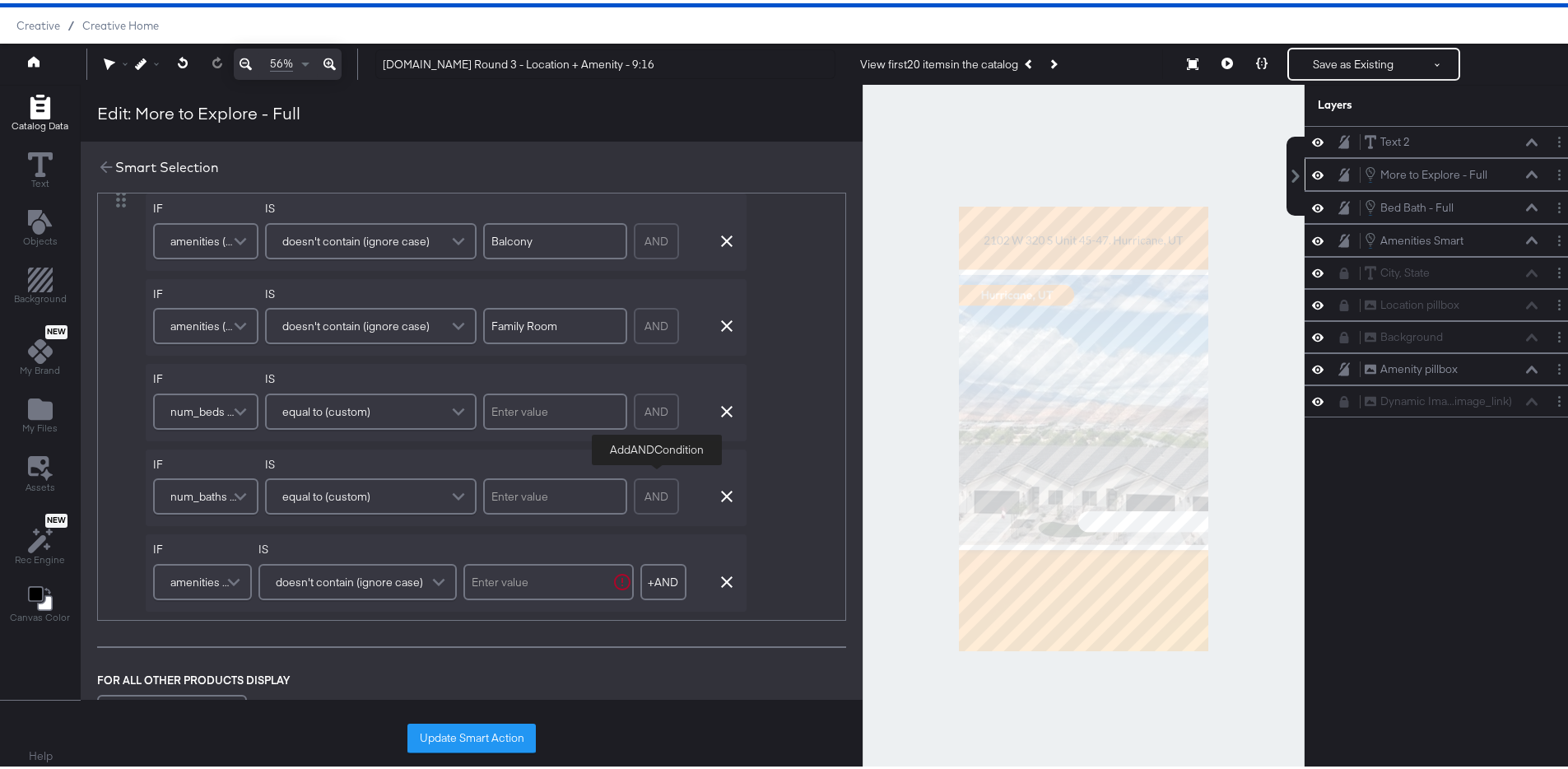 scroll, scrollTop: 529, scrollLeft: 0, axis: vertical 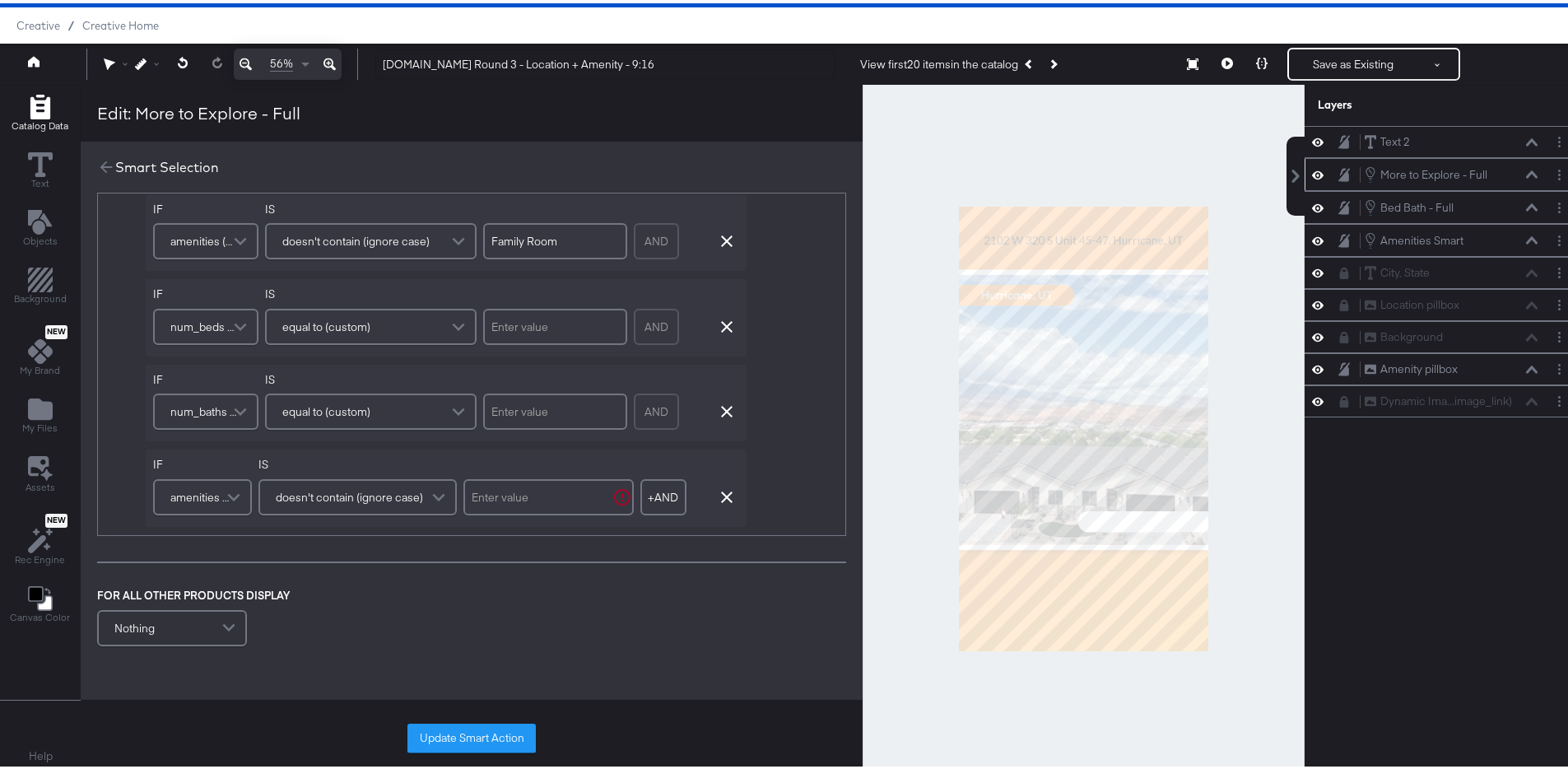 click on "amenities (original)" at bounding box center (200, 494) 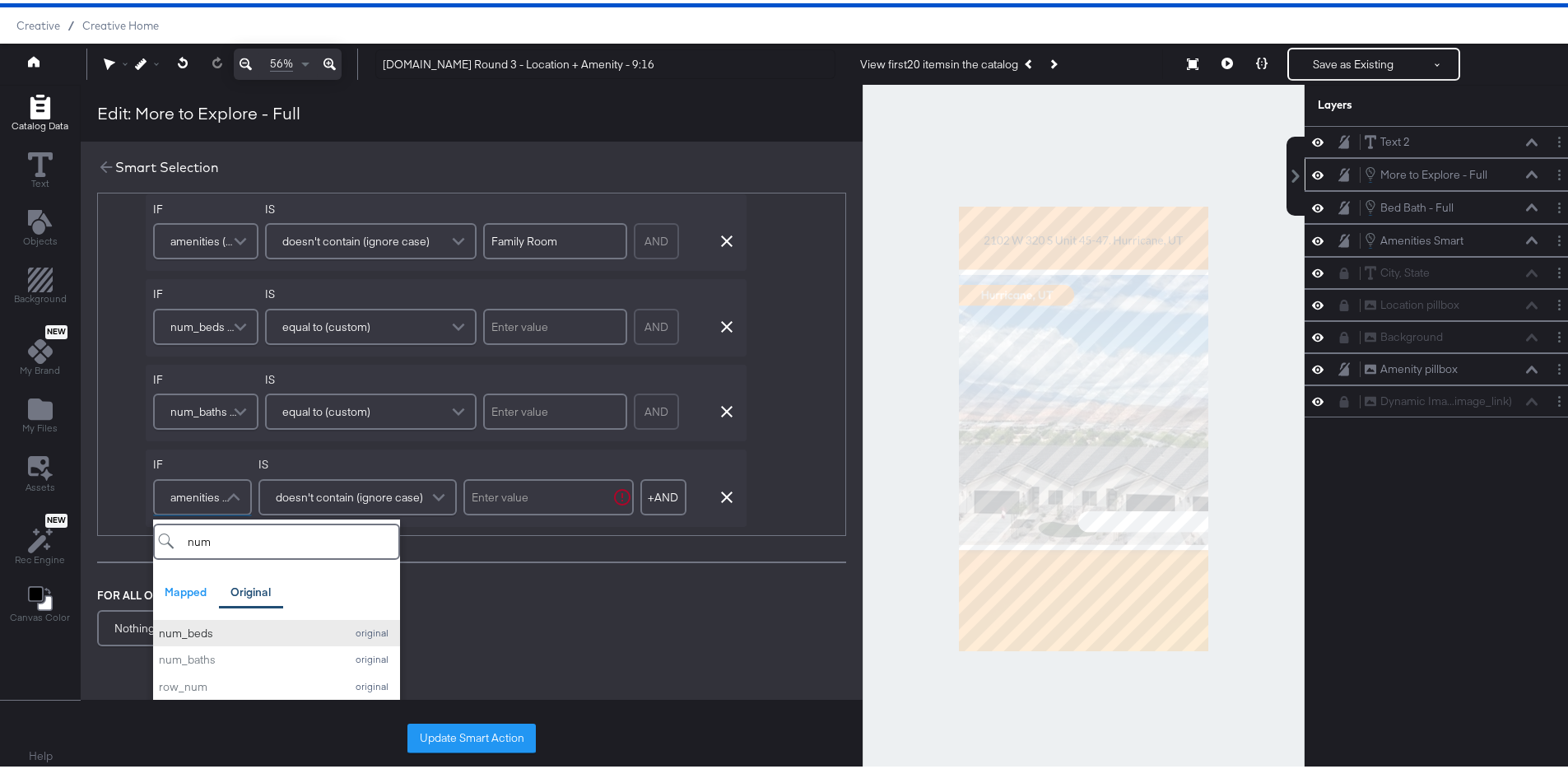type on "num" 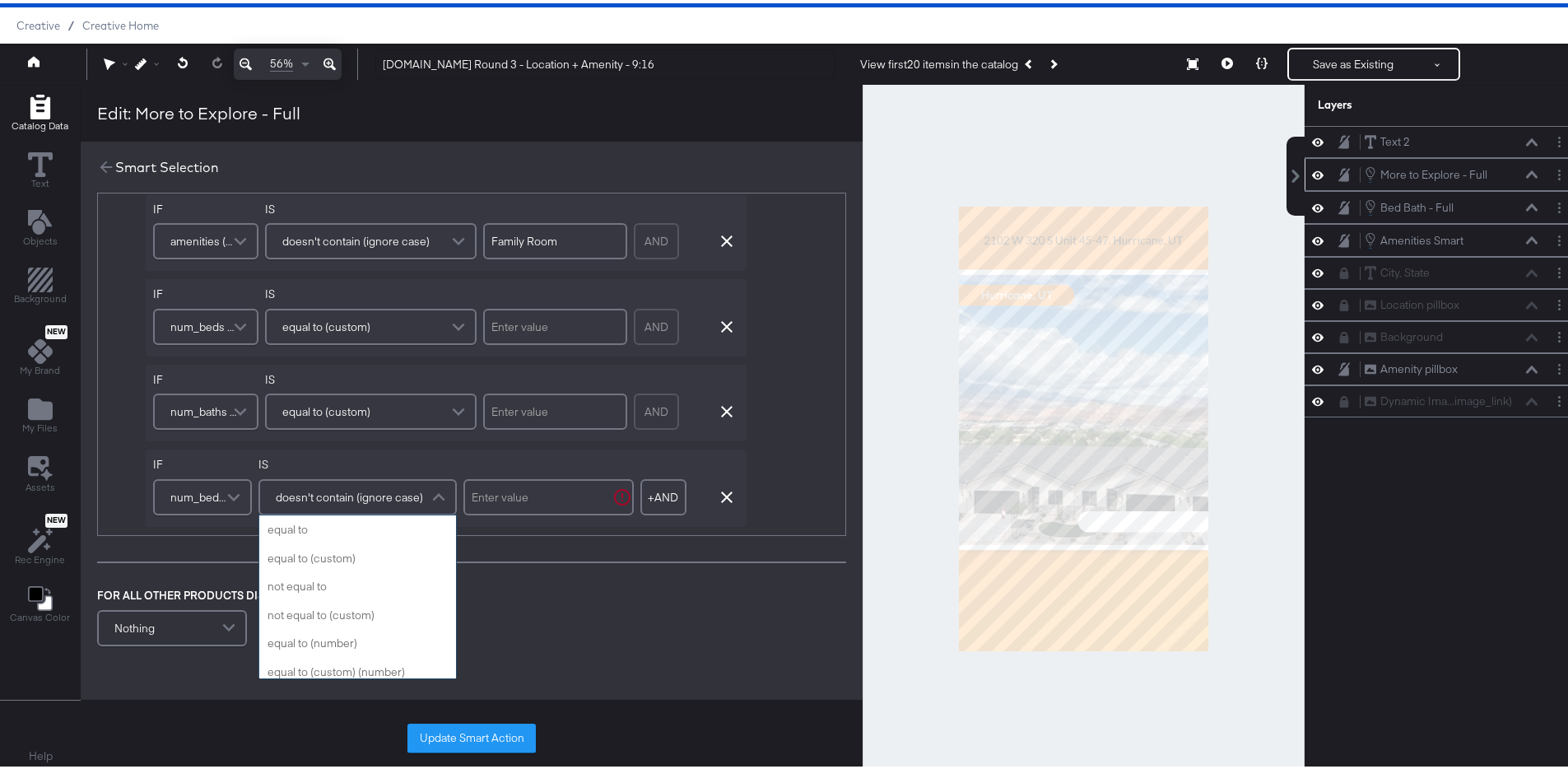 click on "doesn't contain (ignore case)" at bounding box center [349, 494] 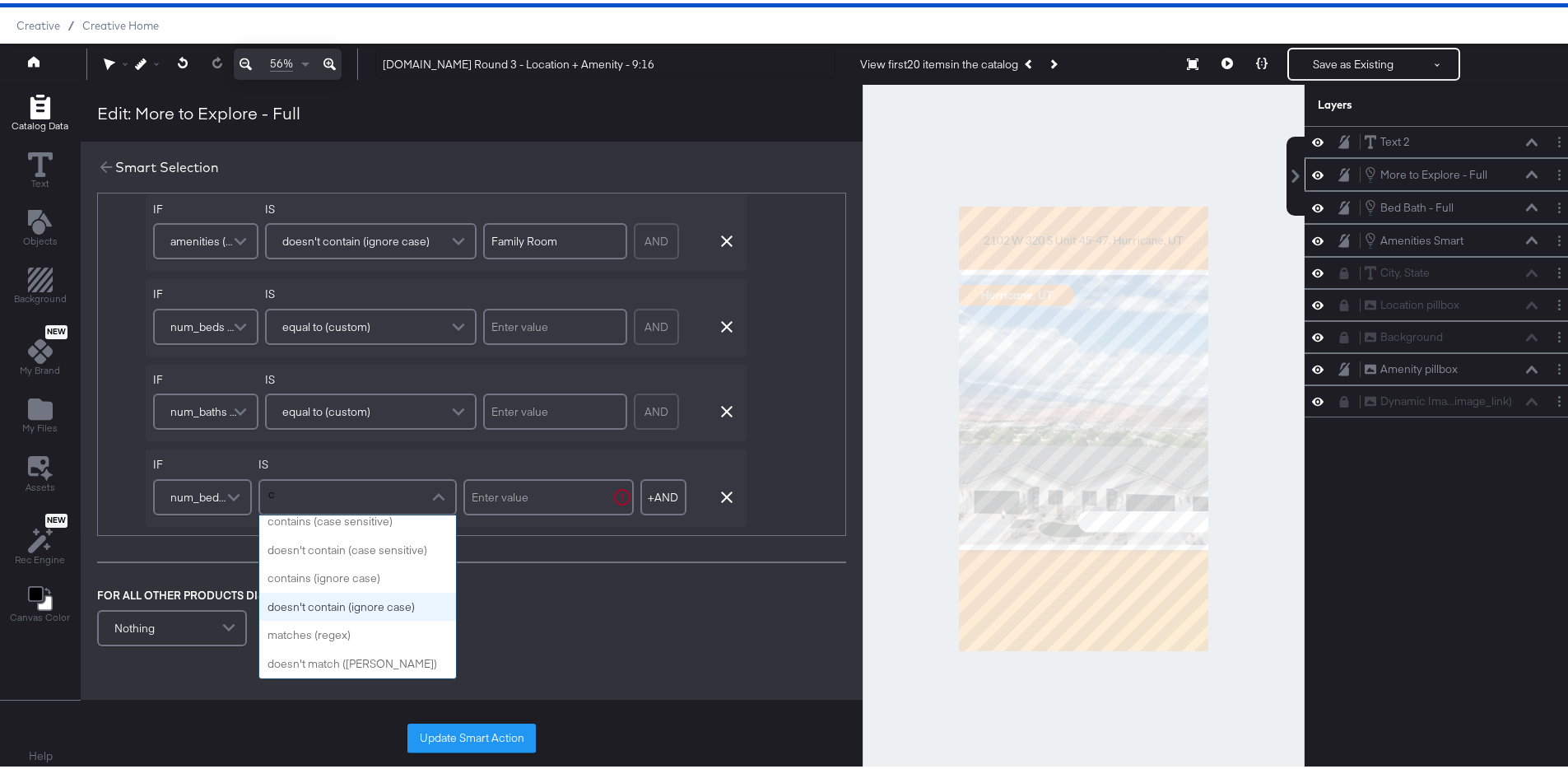 scroll, scrollTop: 0, scrollLeft: 0, axis: both 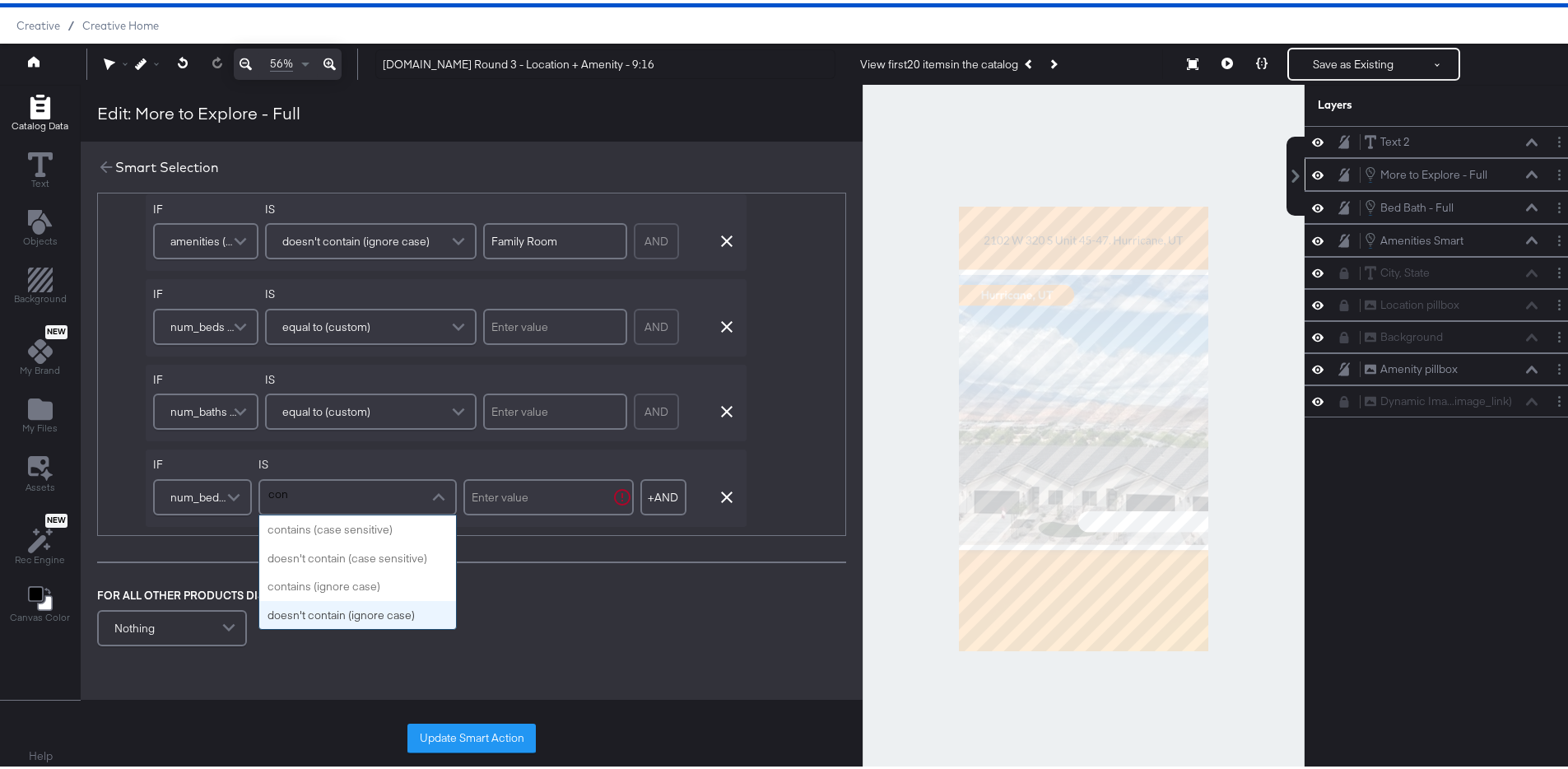 type on "cont" 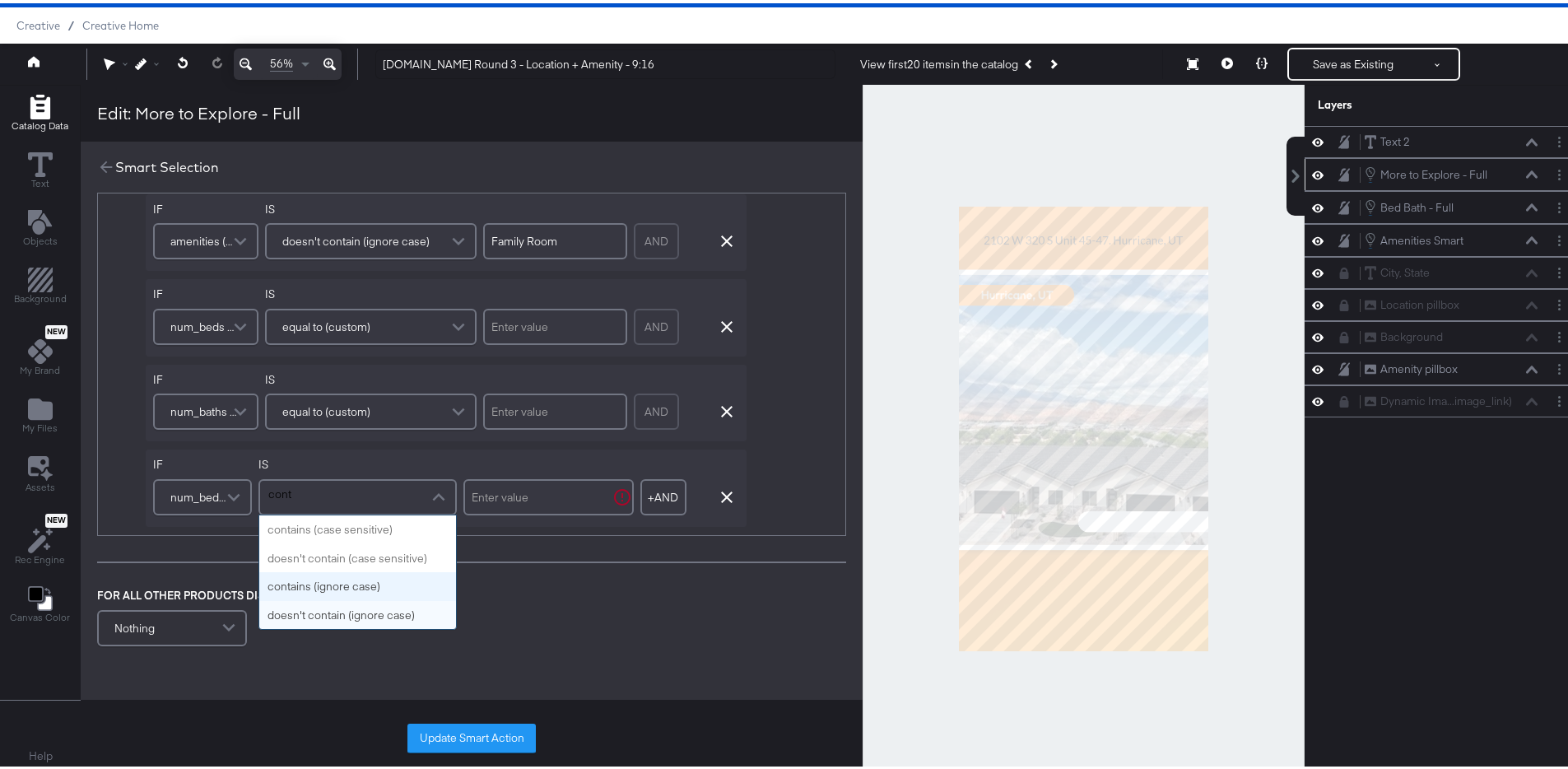 type 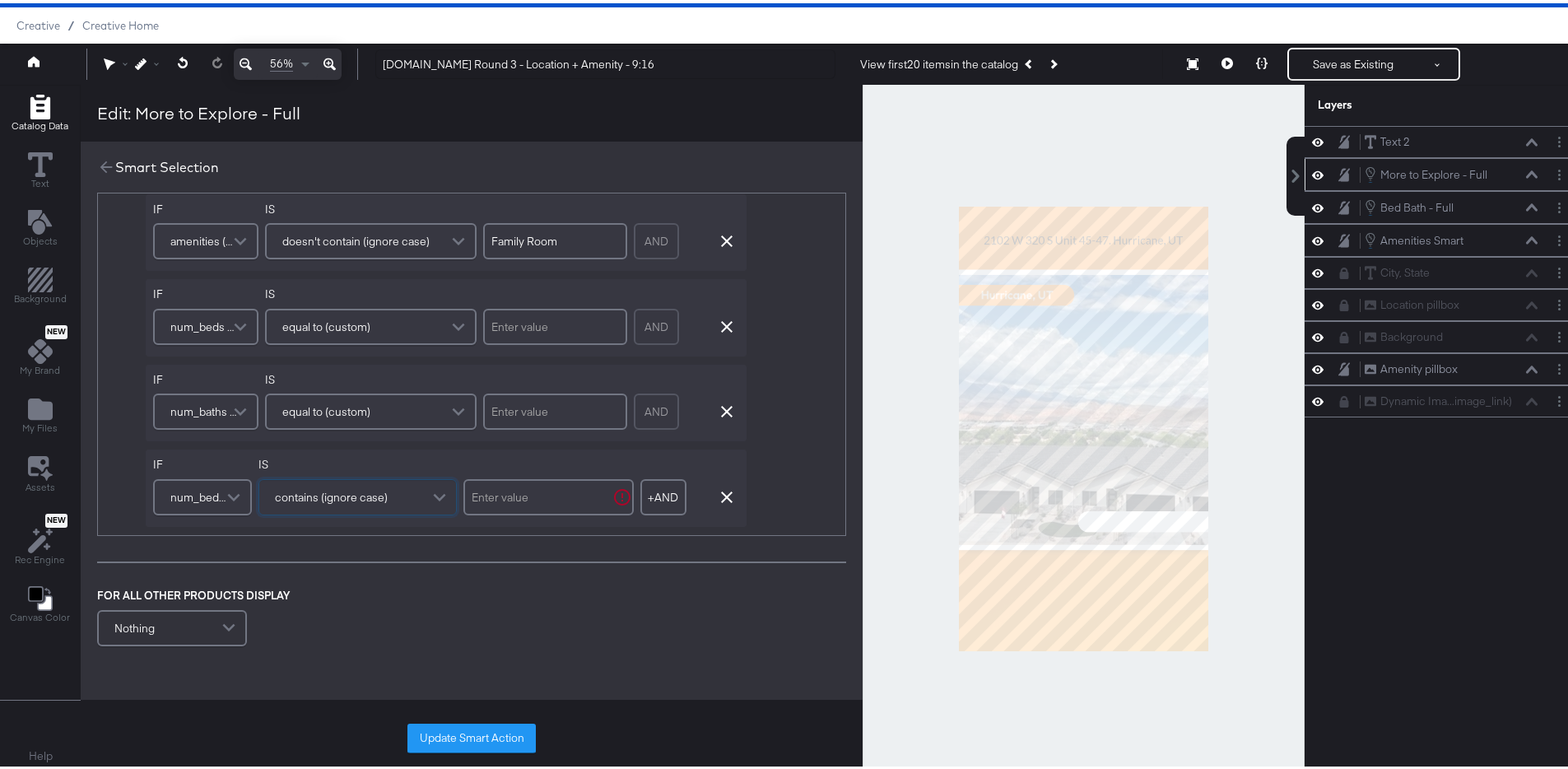 click at bounding box center (548, 494) 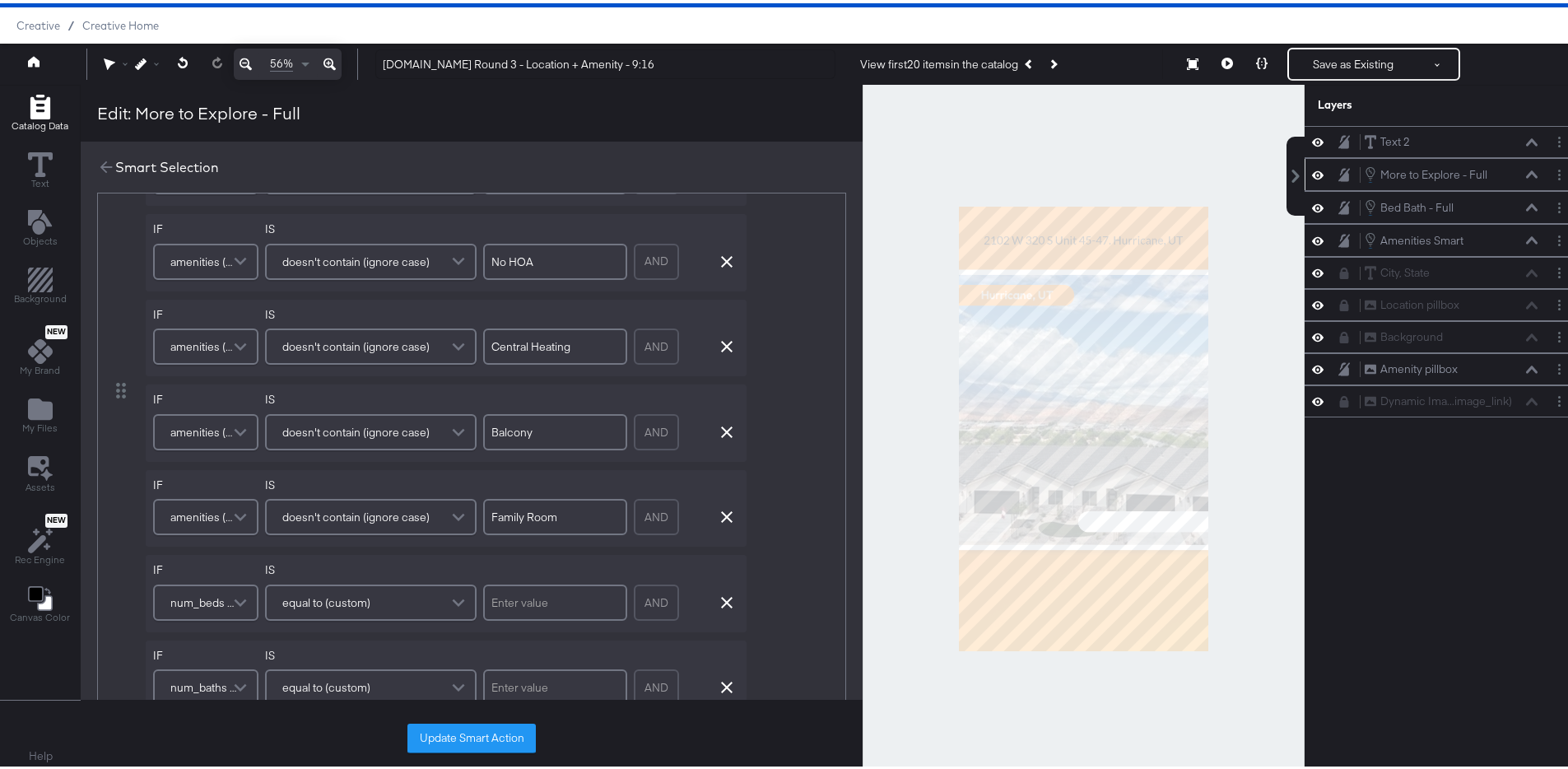scroll, scrollTop: 169, scrollLeft: 0, axis: vertical 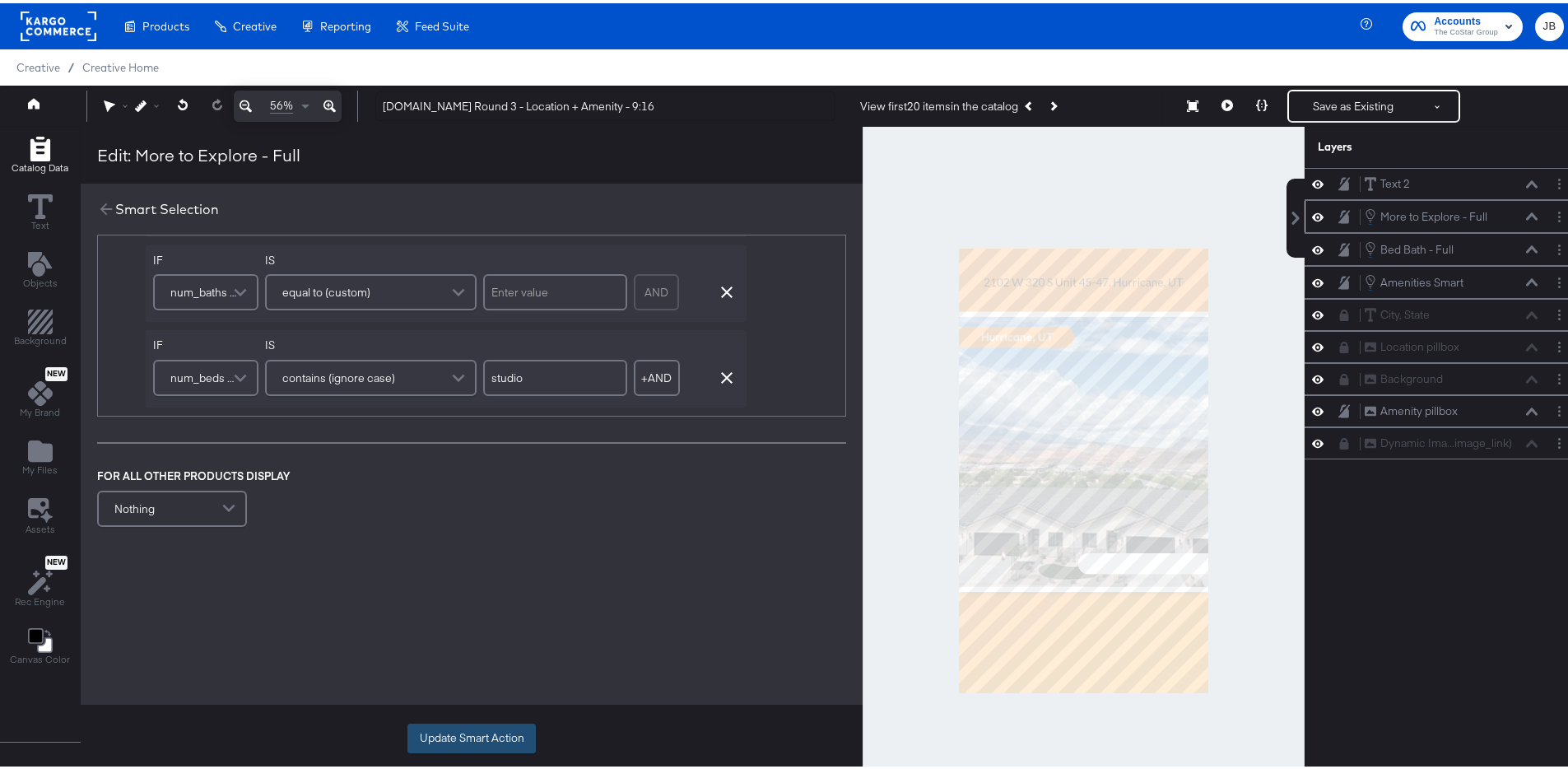 type on "studio" 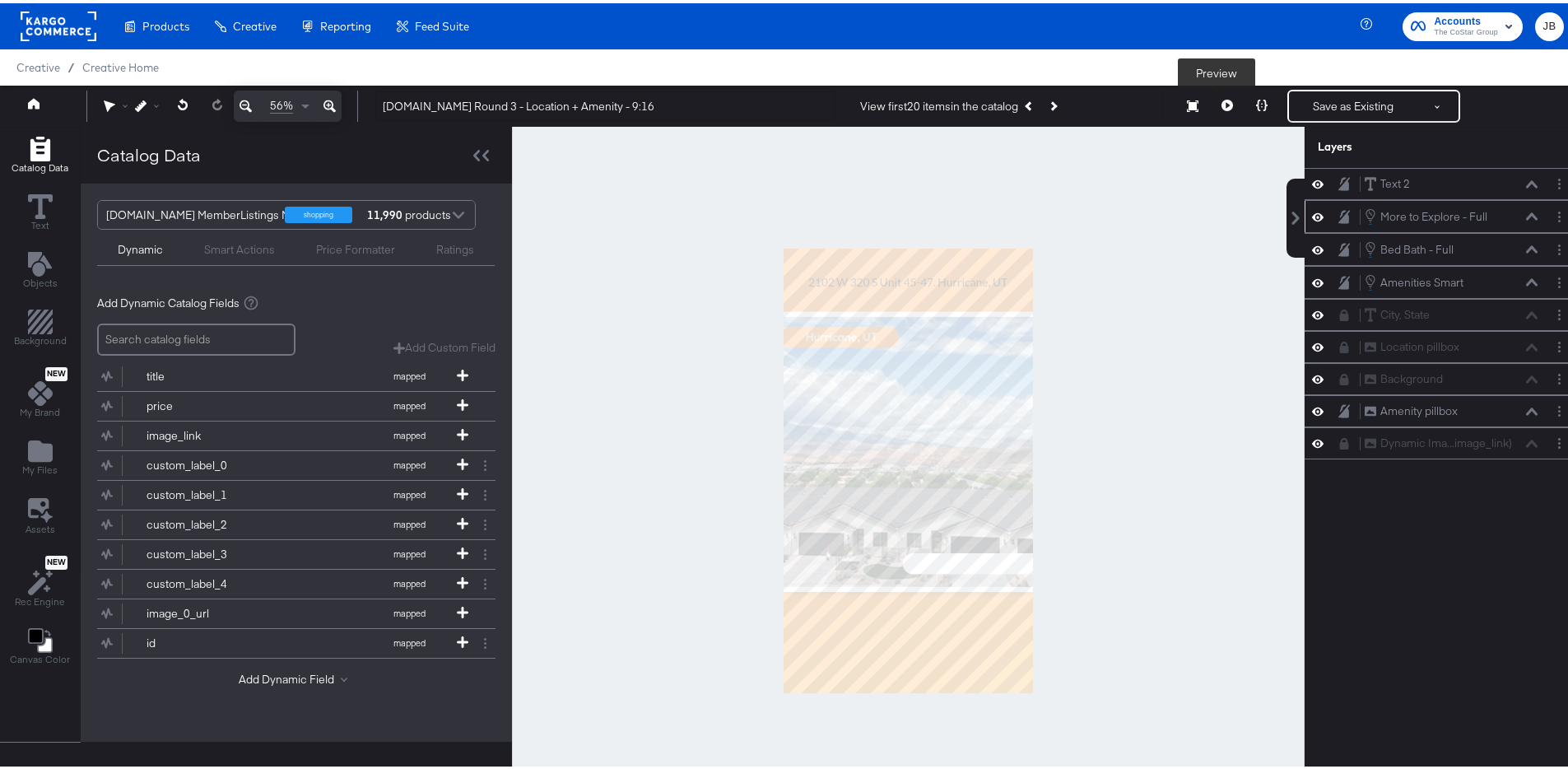 click 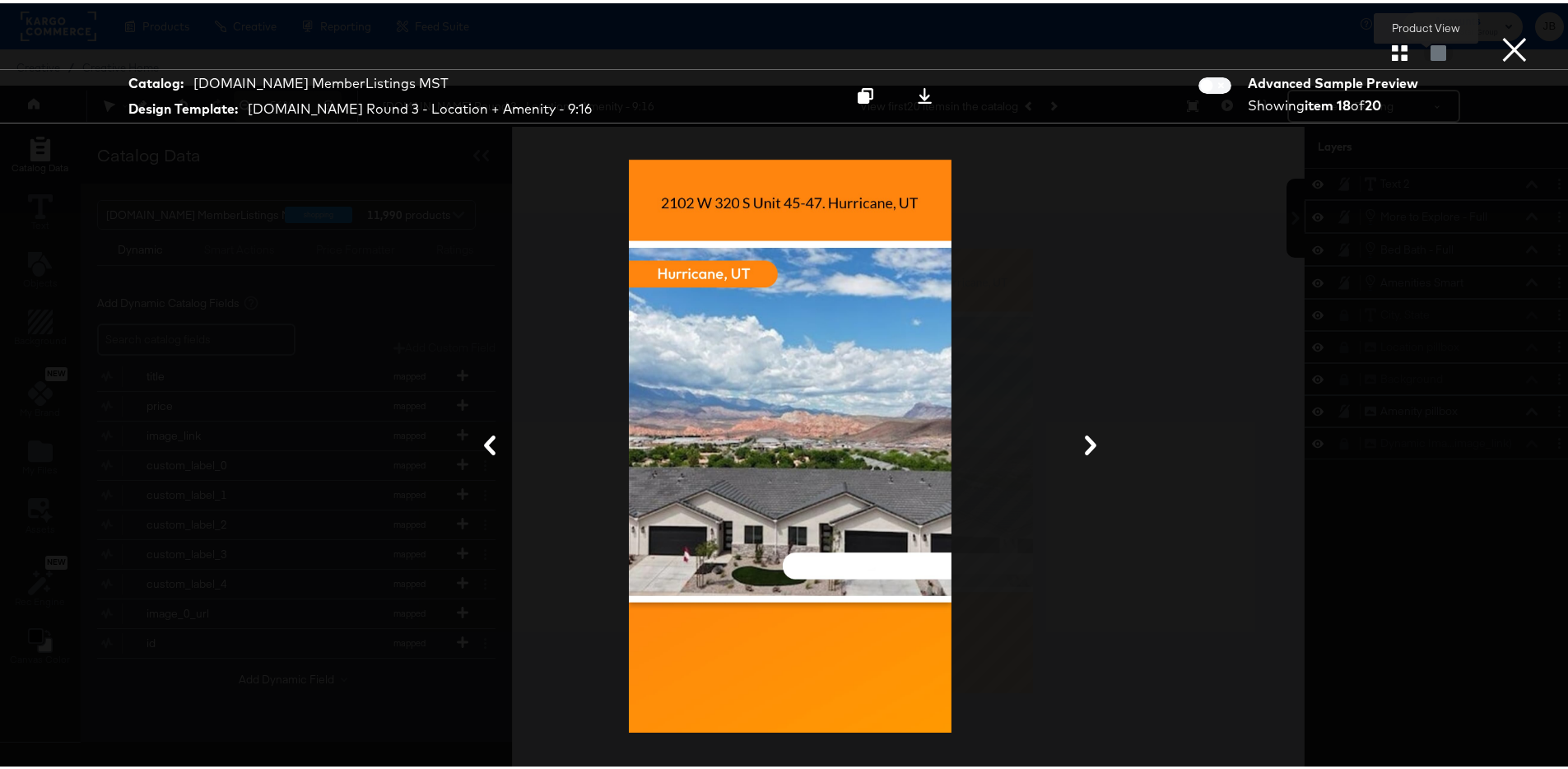 click at bounding box center [1438, 49] 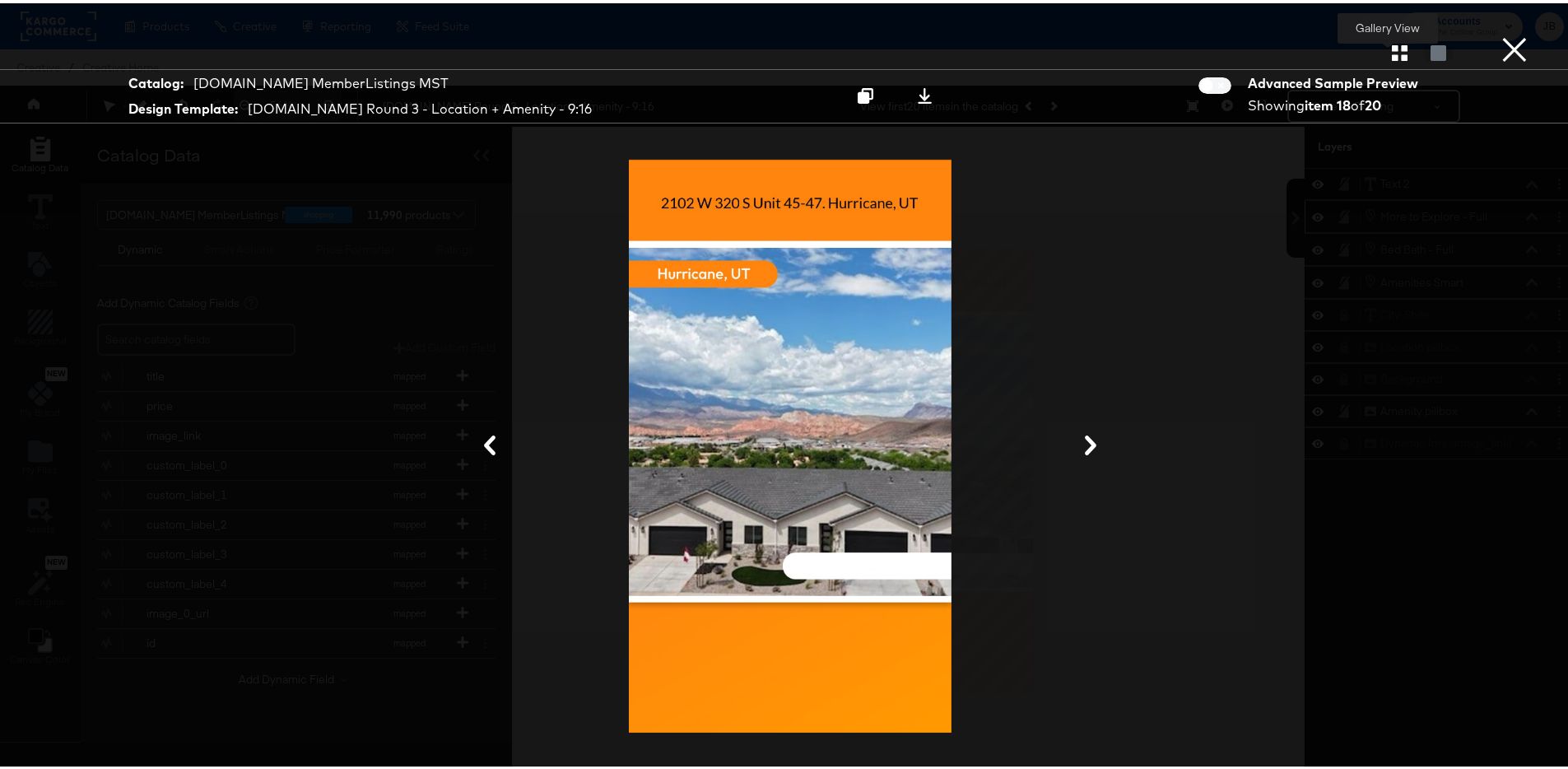 click 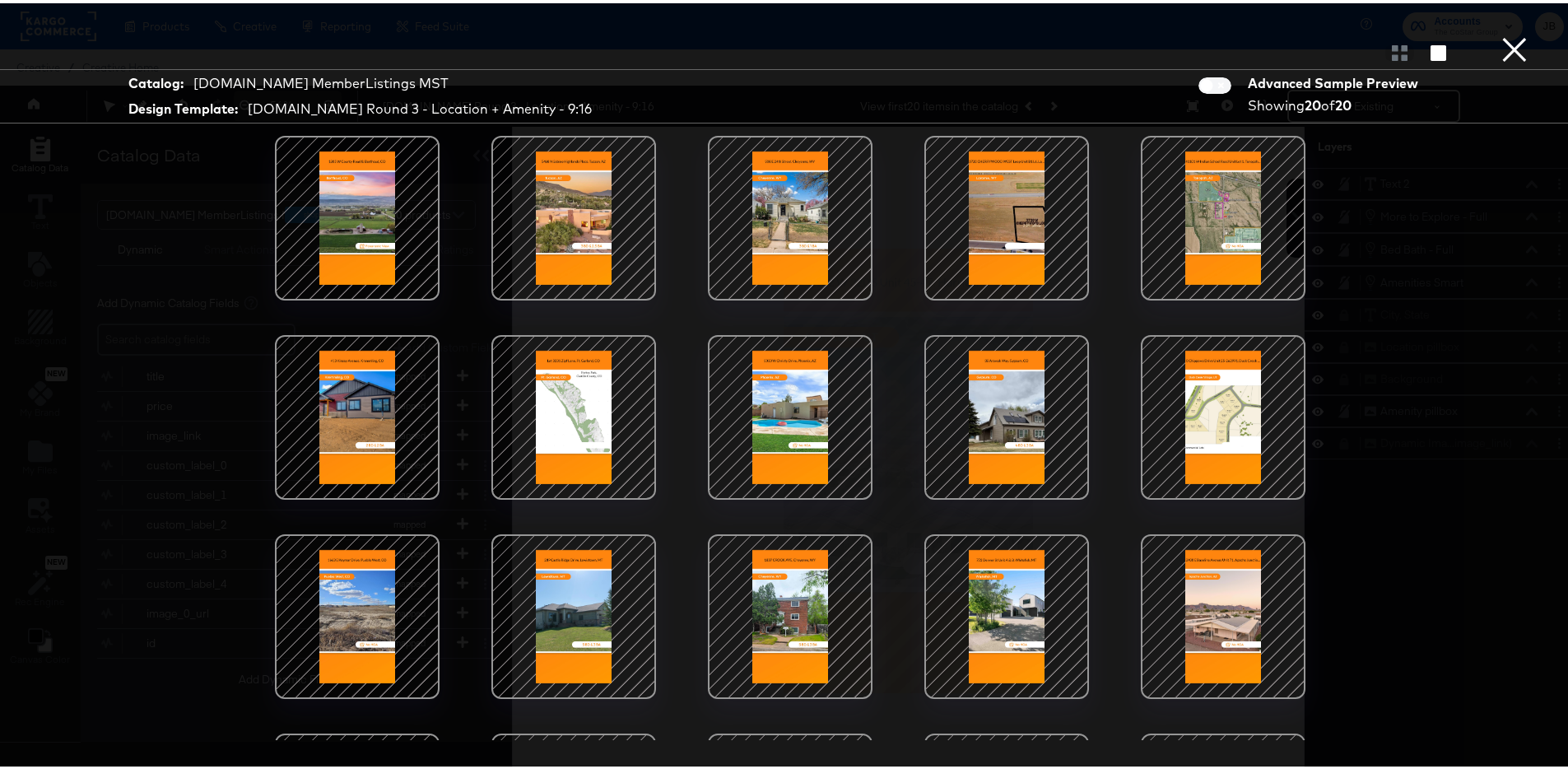 scroll, scrollTop: 170, scrollLeft: 0, axis: vertical 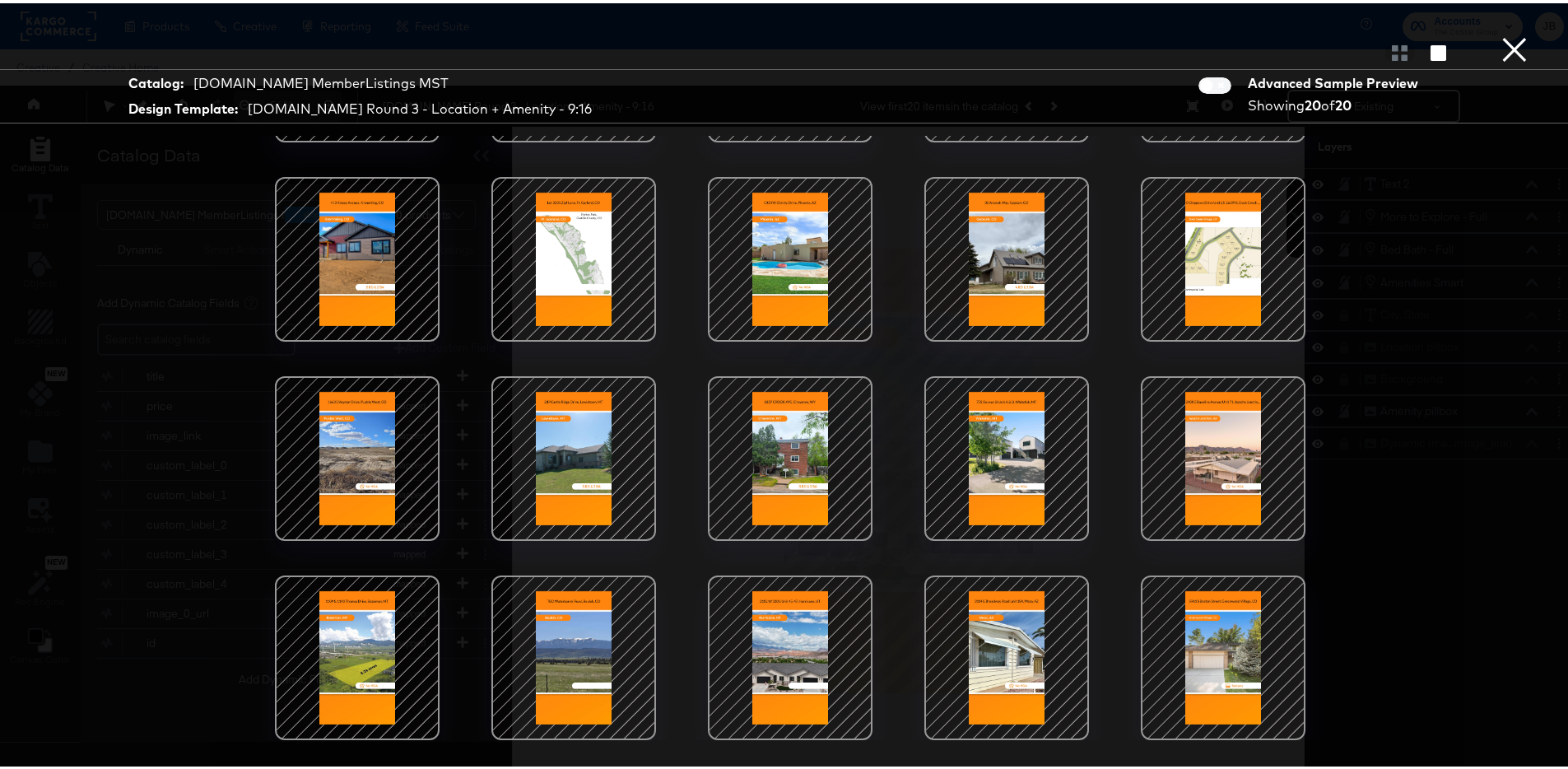 click on "×" at bounding box center [1514, 16] 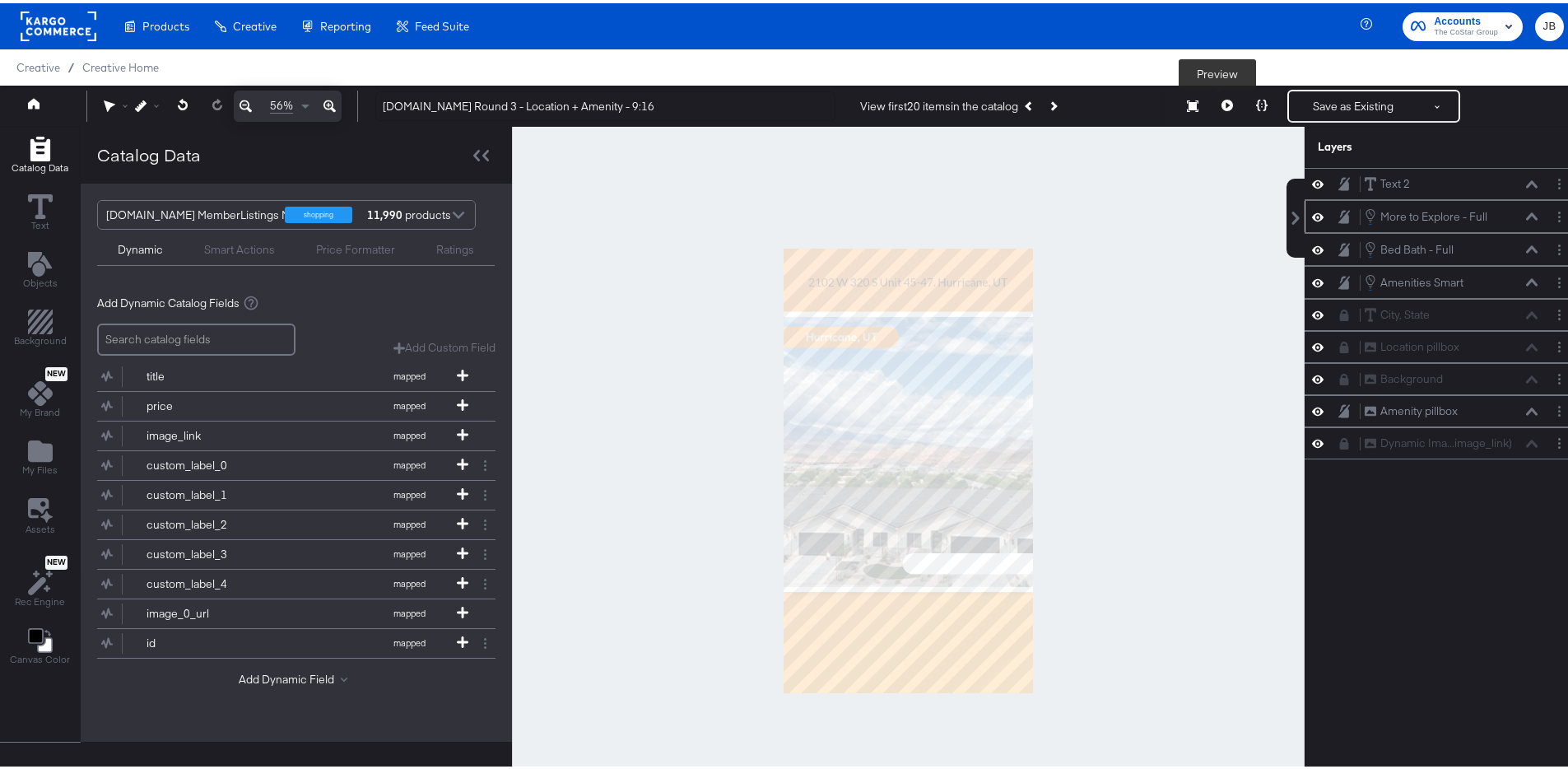 click 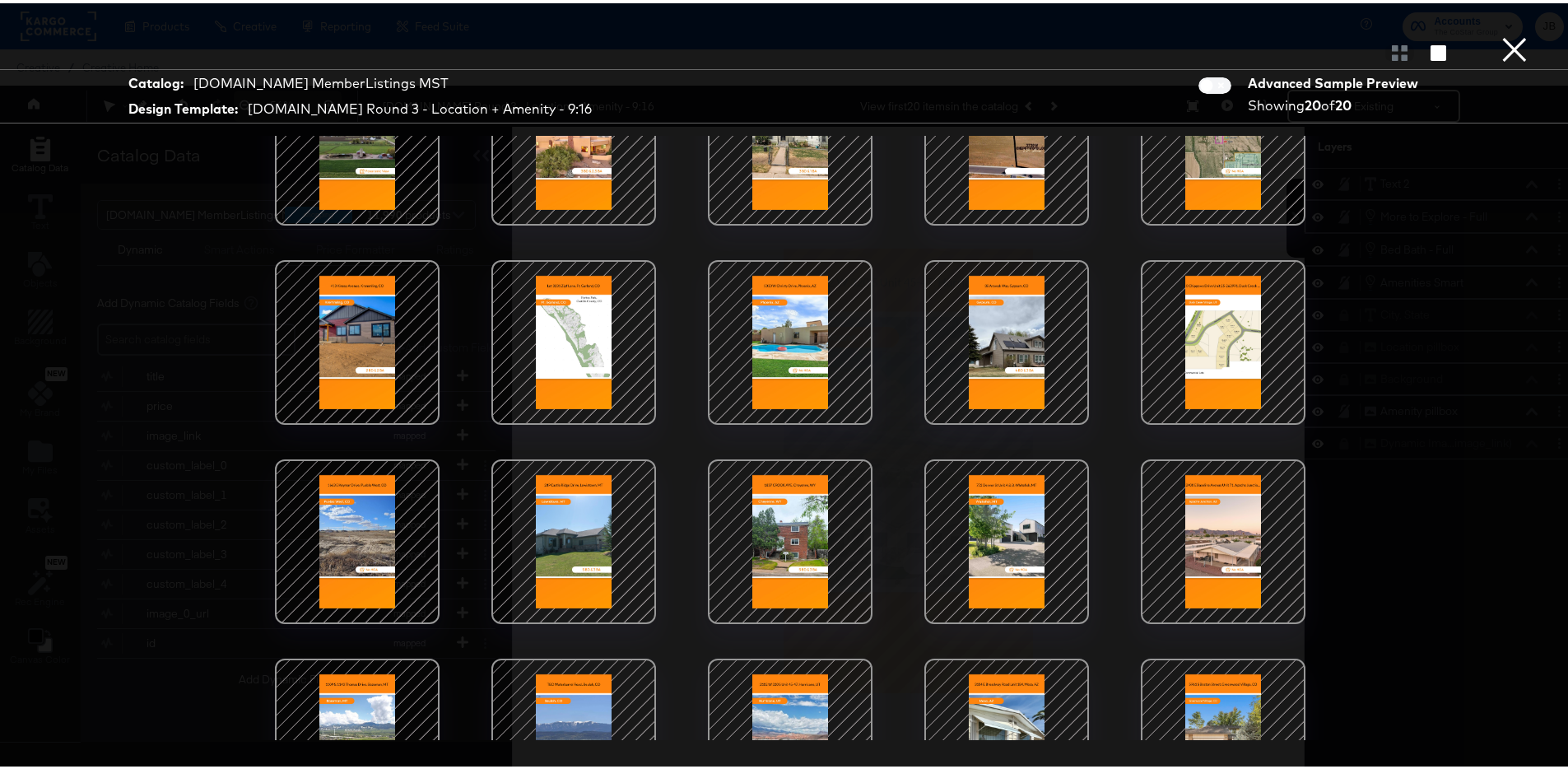 scroll, scrollTop: 170, scrollLeft: 0, axis: vertical 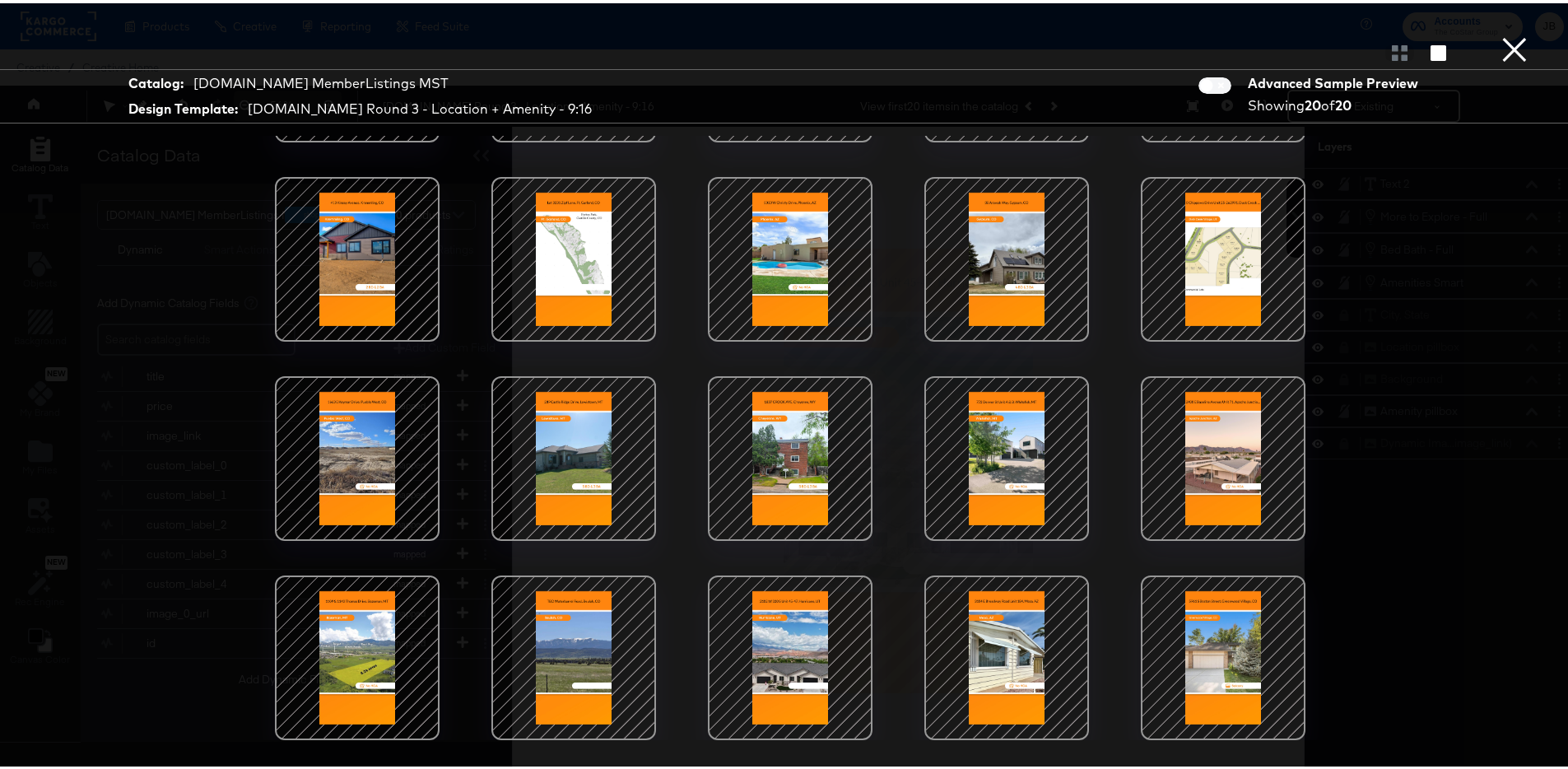 click at bounding box center [790, 655] 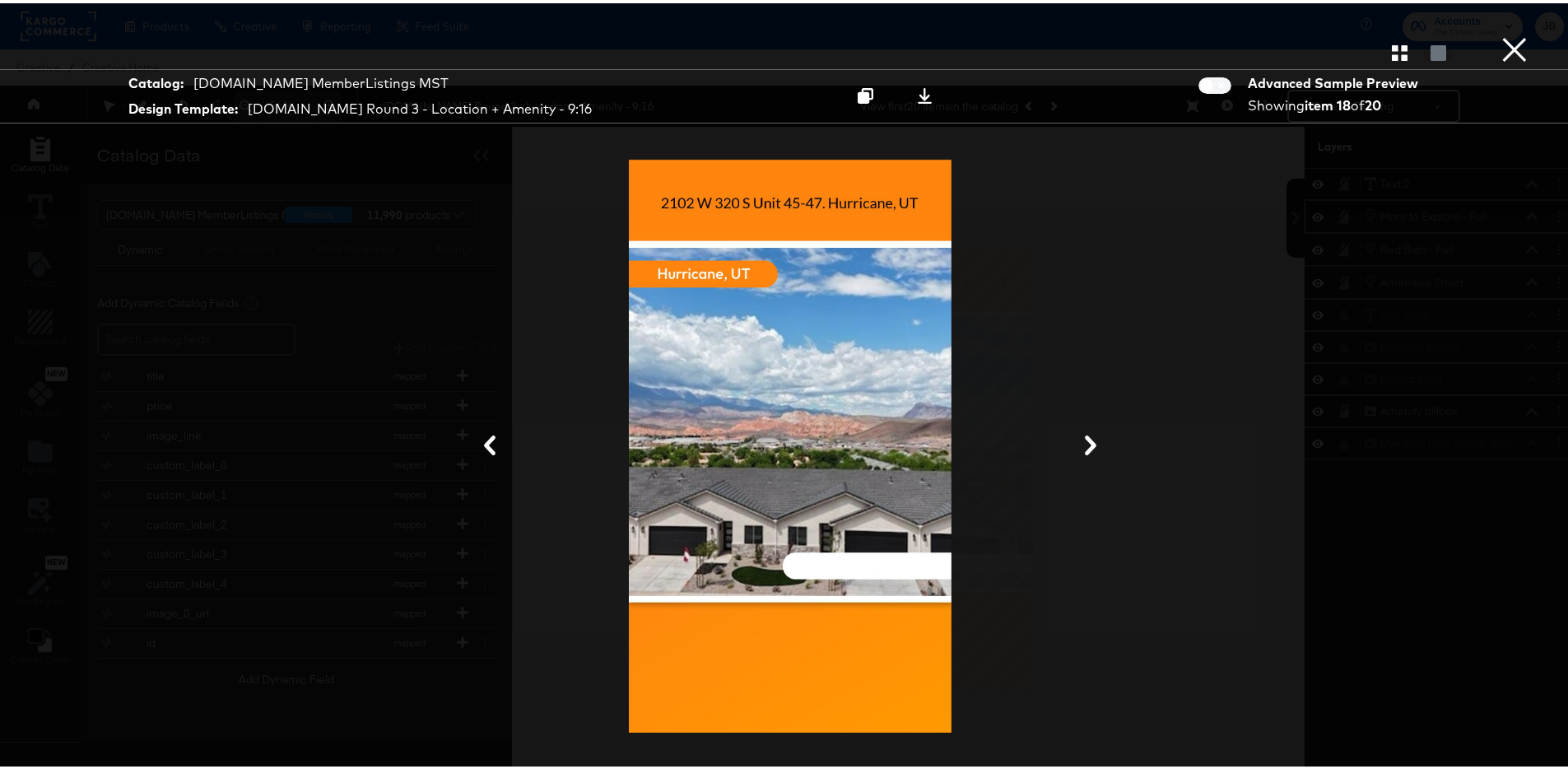 click on "×" at bounding box center (1514, 16) 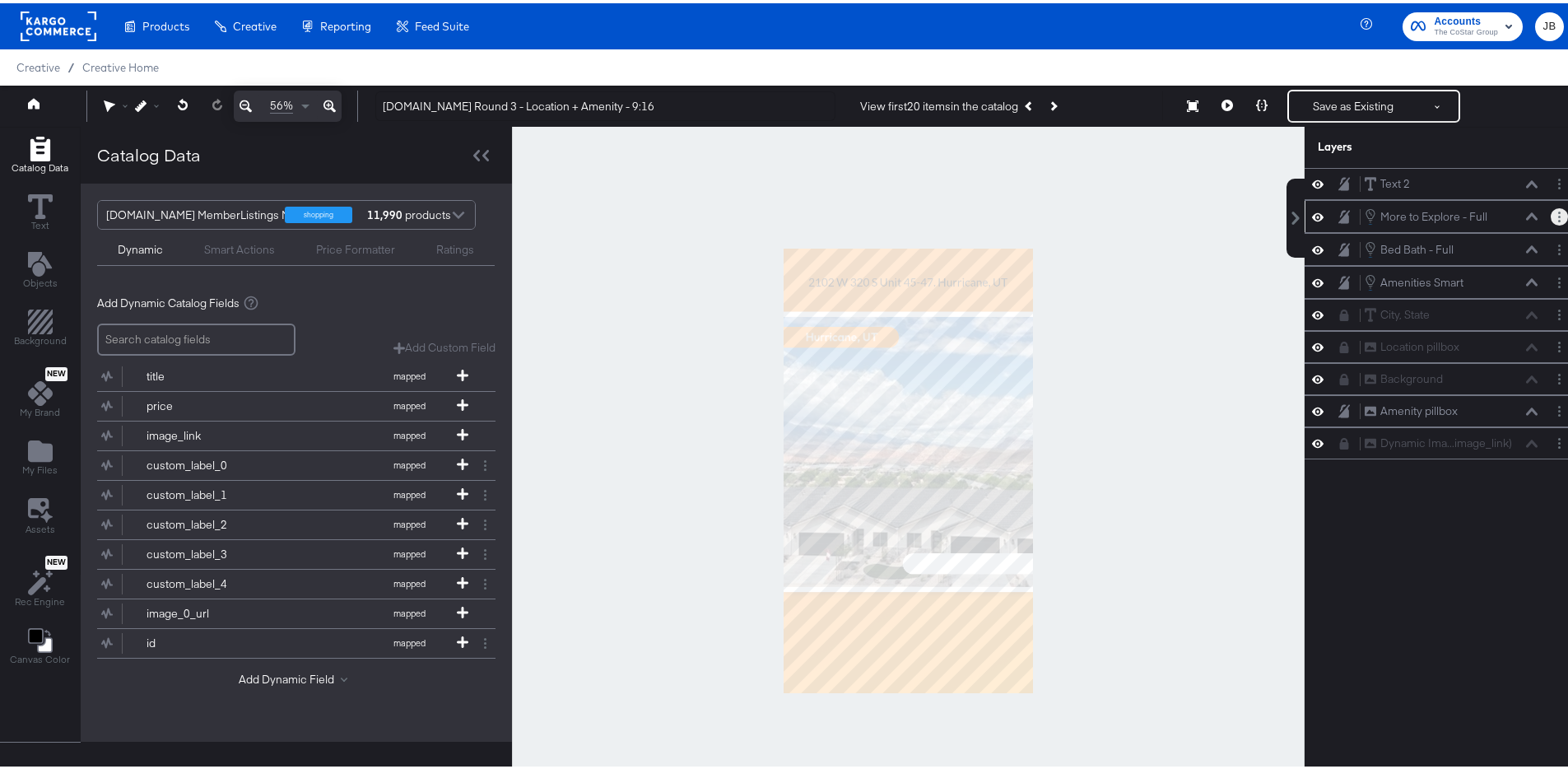 click at bounding box center (1559, 213) 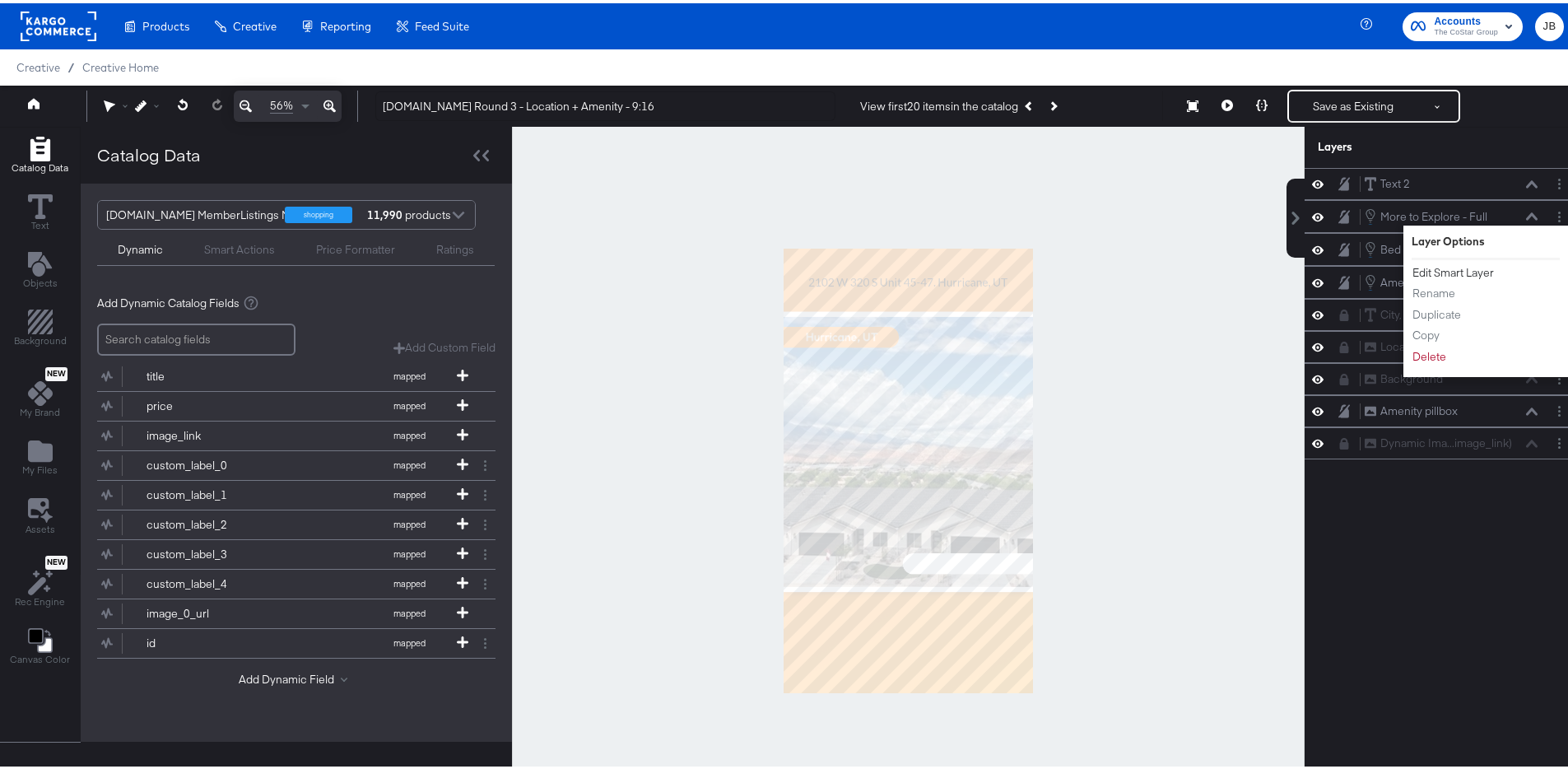 click on "Edit Smart Layer" at bounding box center [1453, 269] 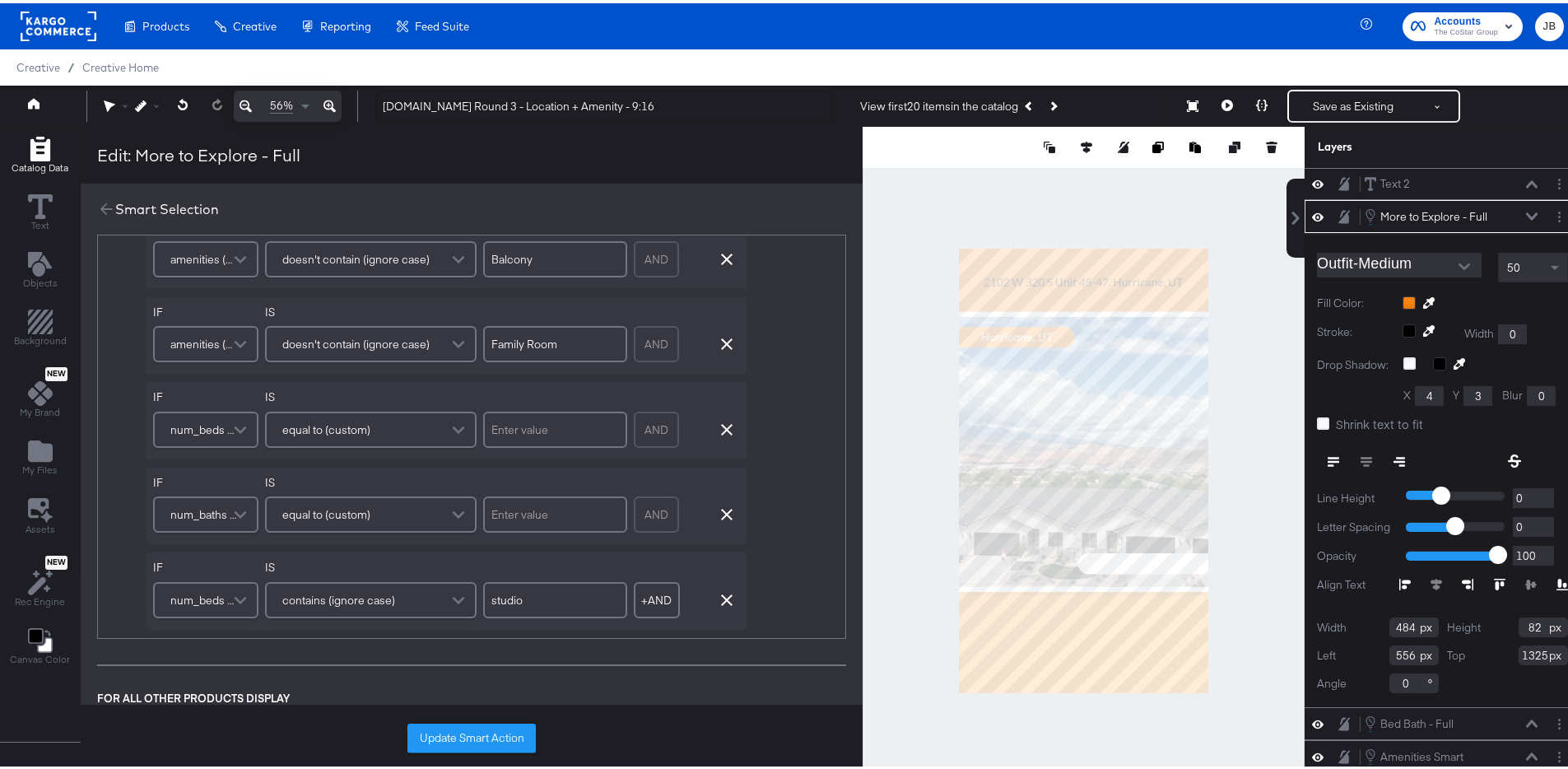 scroll, scrollTop: 459, scrollLeft: 0, axis: vertical 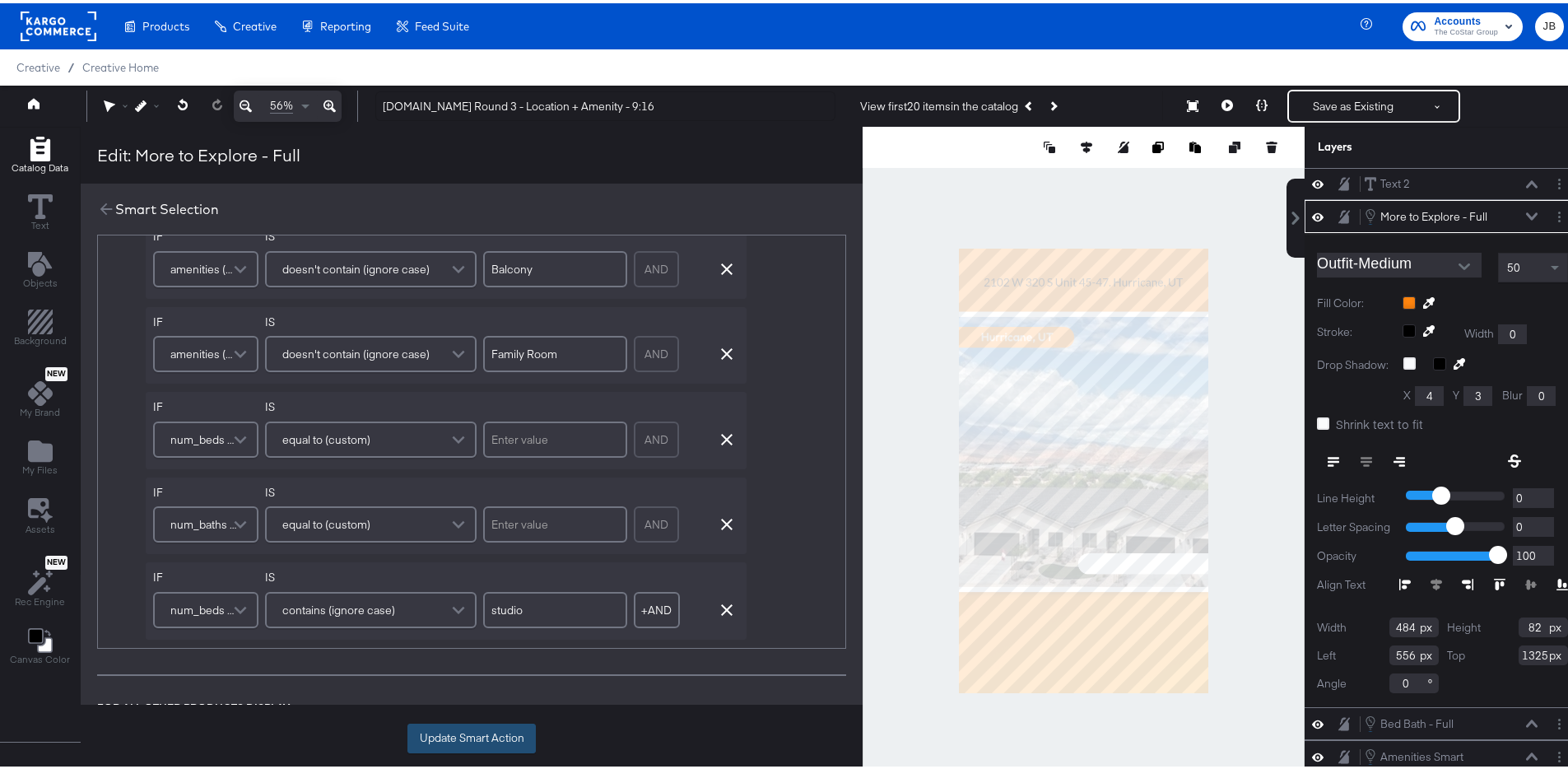 click on "Update Smart Action" at bounding box center (472, 735) 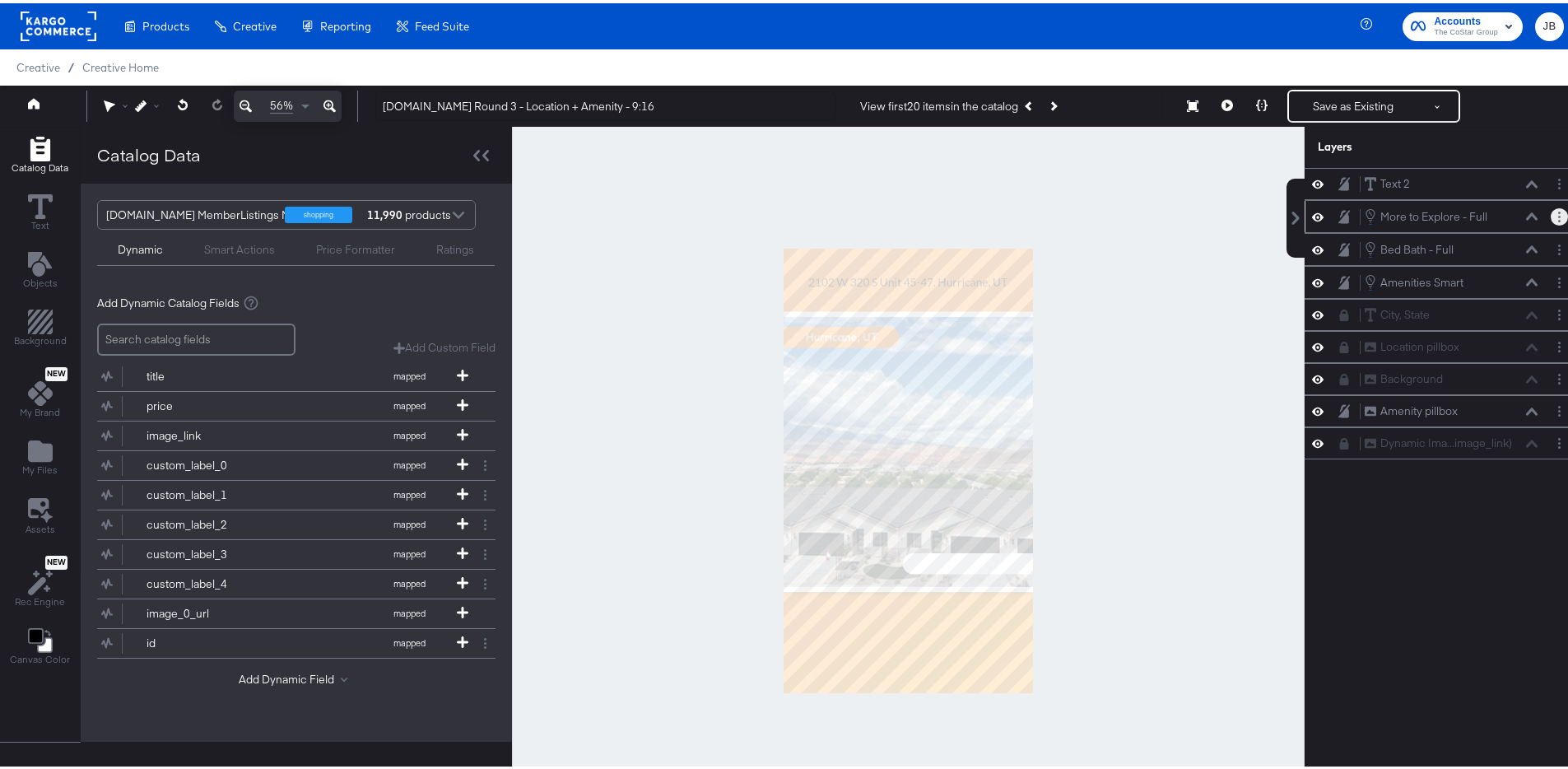 click 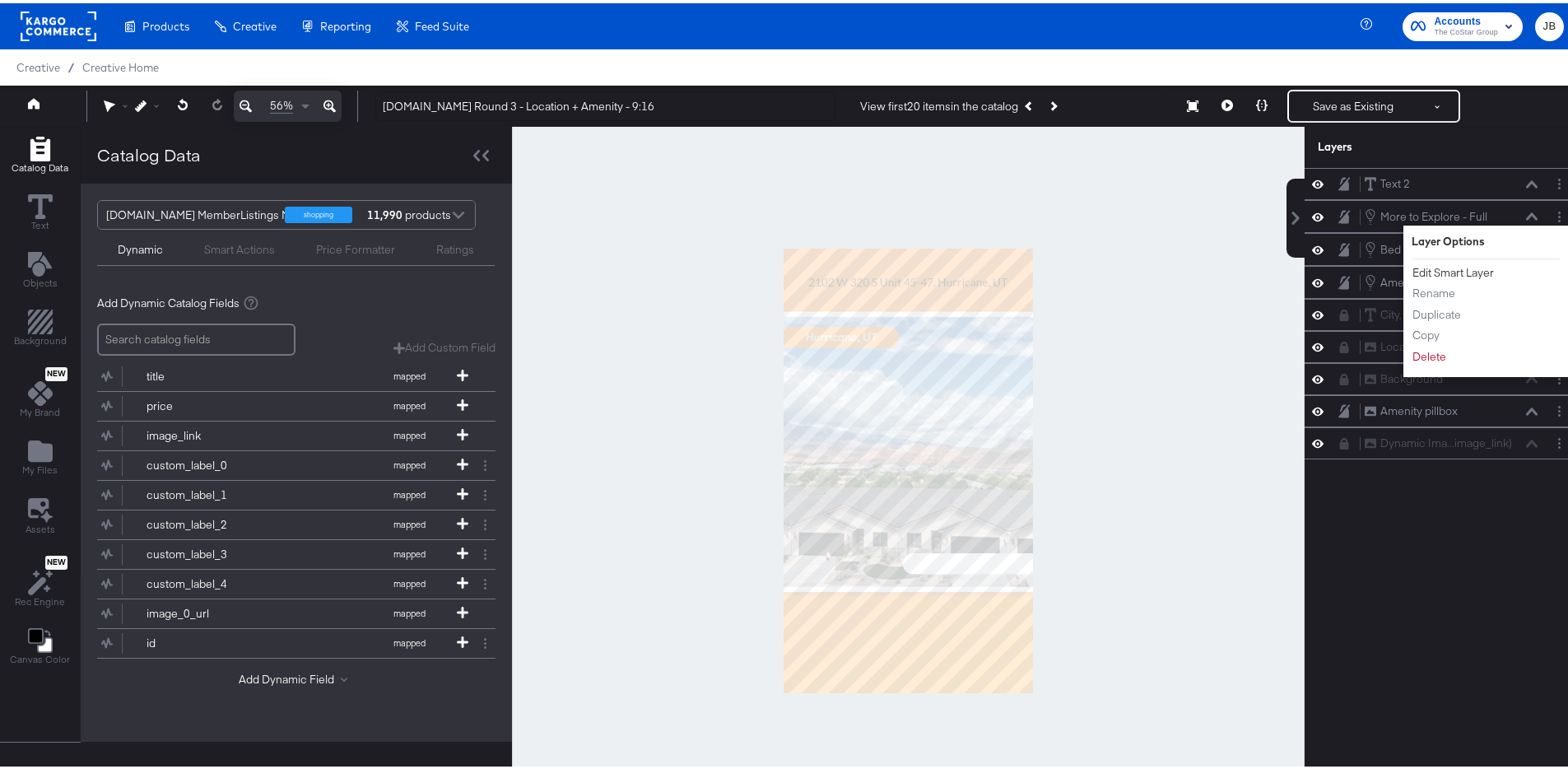 click on "Edit Smart Layer" at bounding box center (1453, 269) 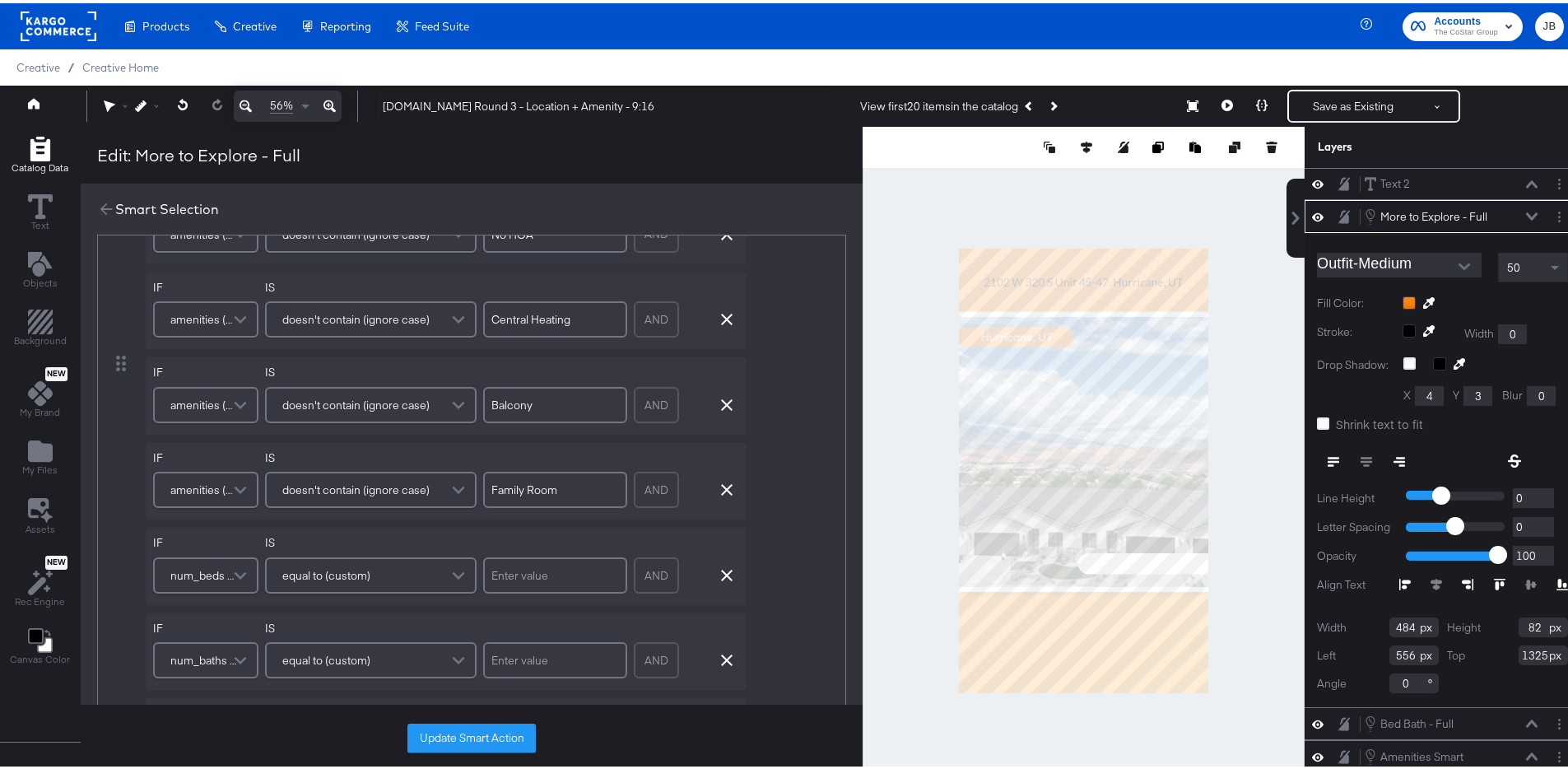scroll, scrollTop: 673, scrollLeft: 0, axis: vertical 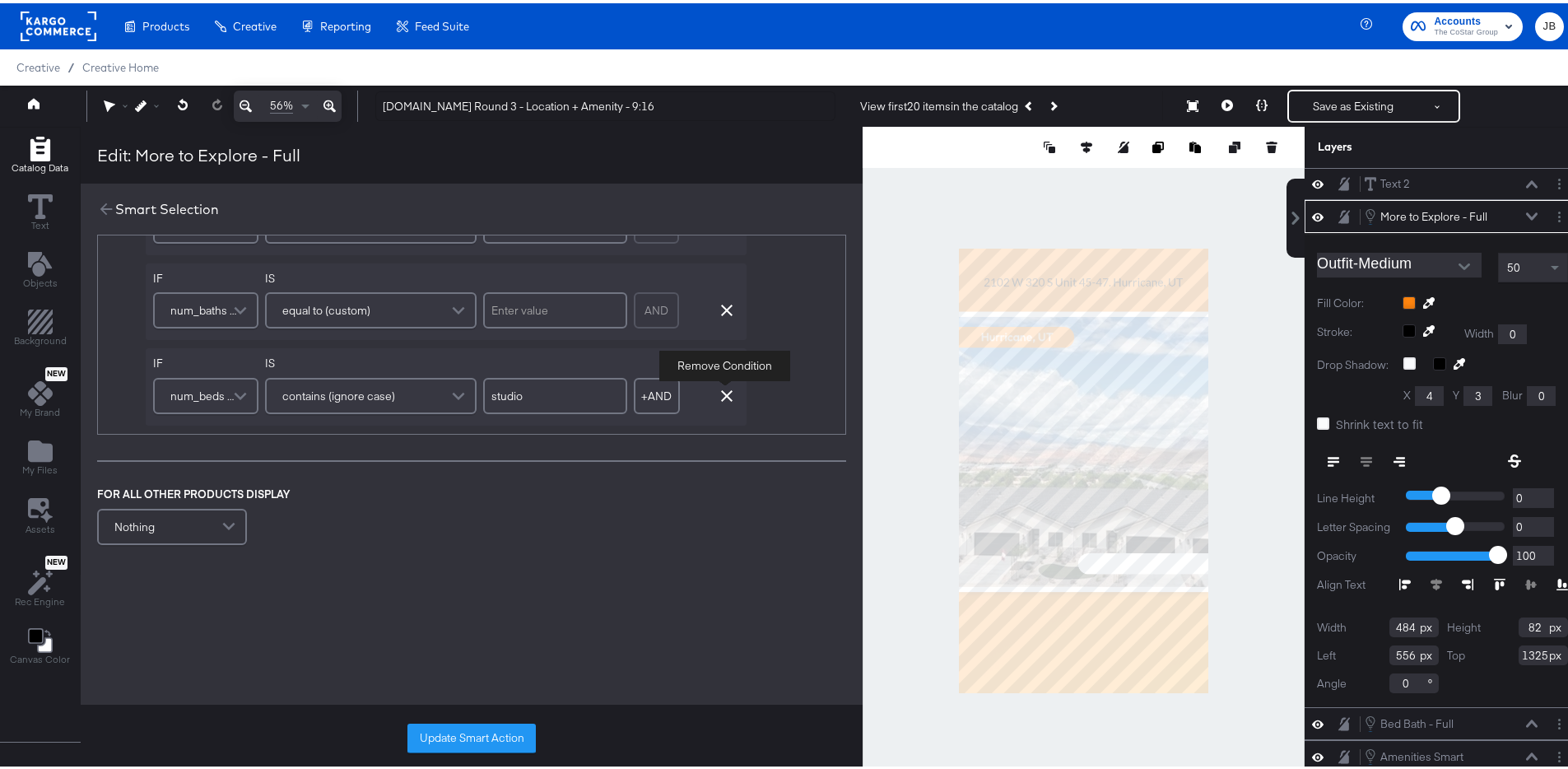 click 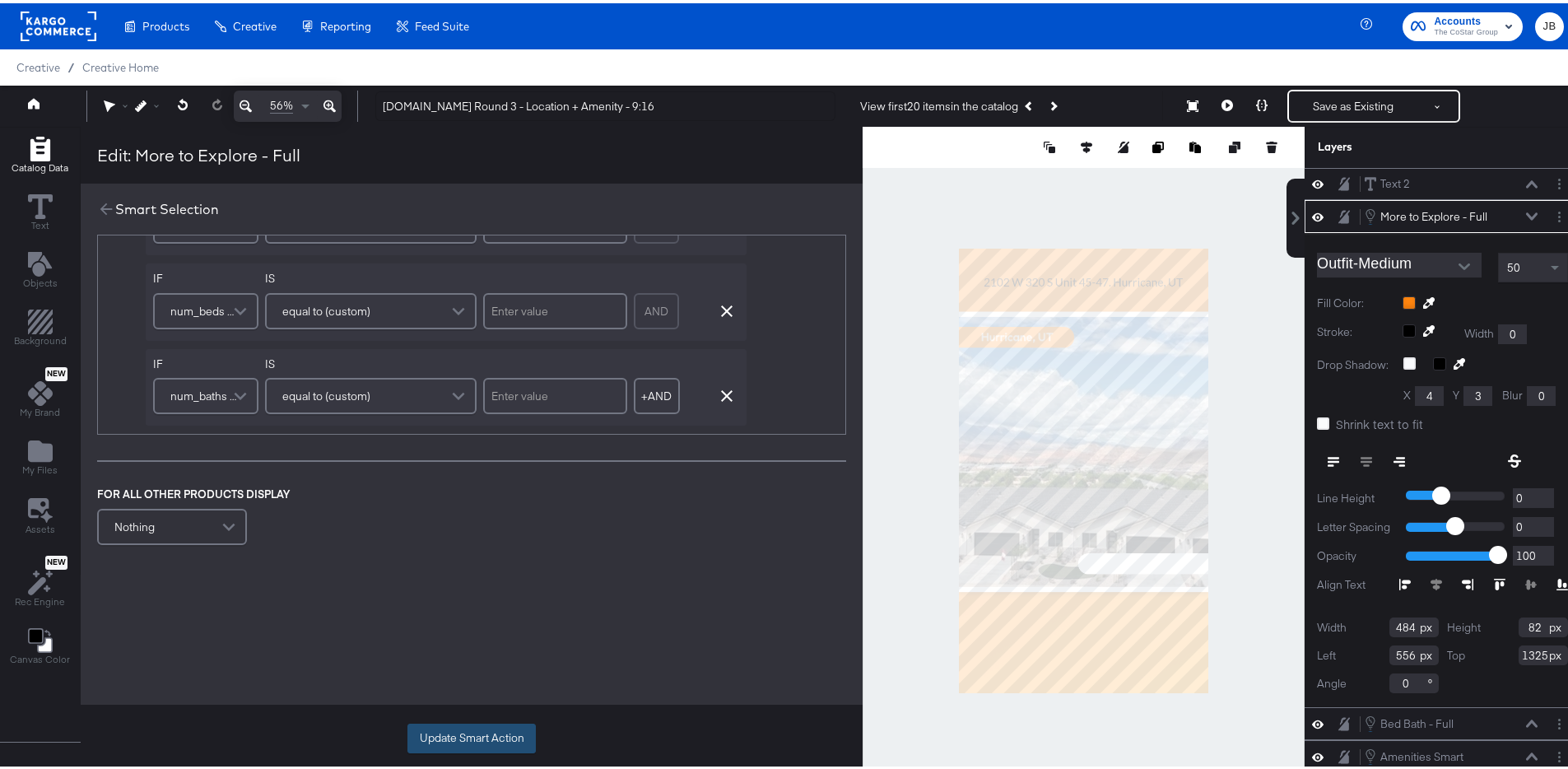 click on "Update Smart Action" at bounding box center [472, 735] 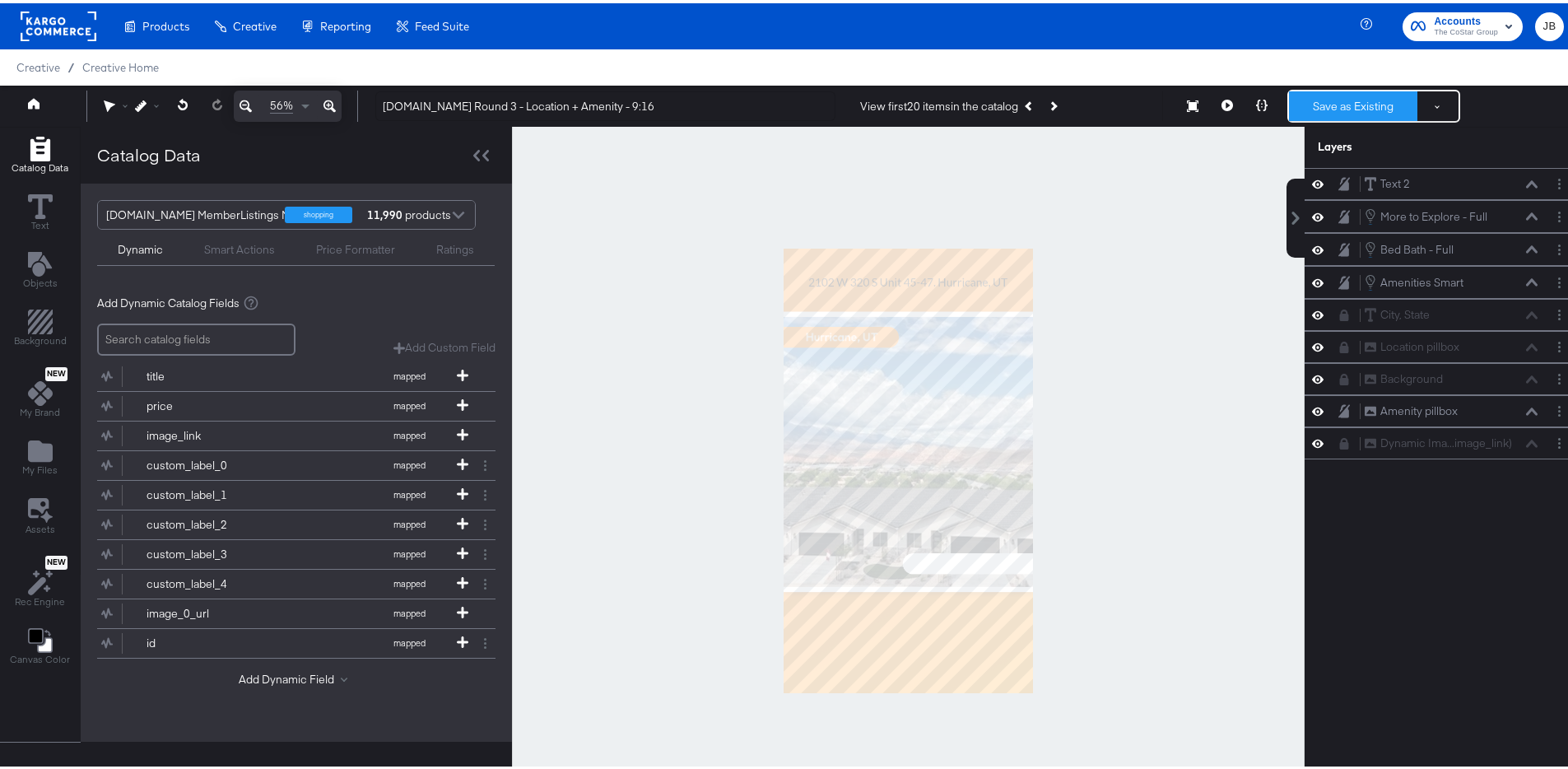 click on "Save as Existing" at bounding box center [1353, 103] 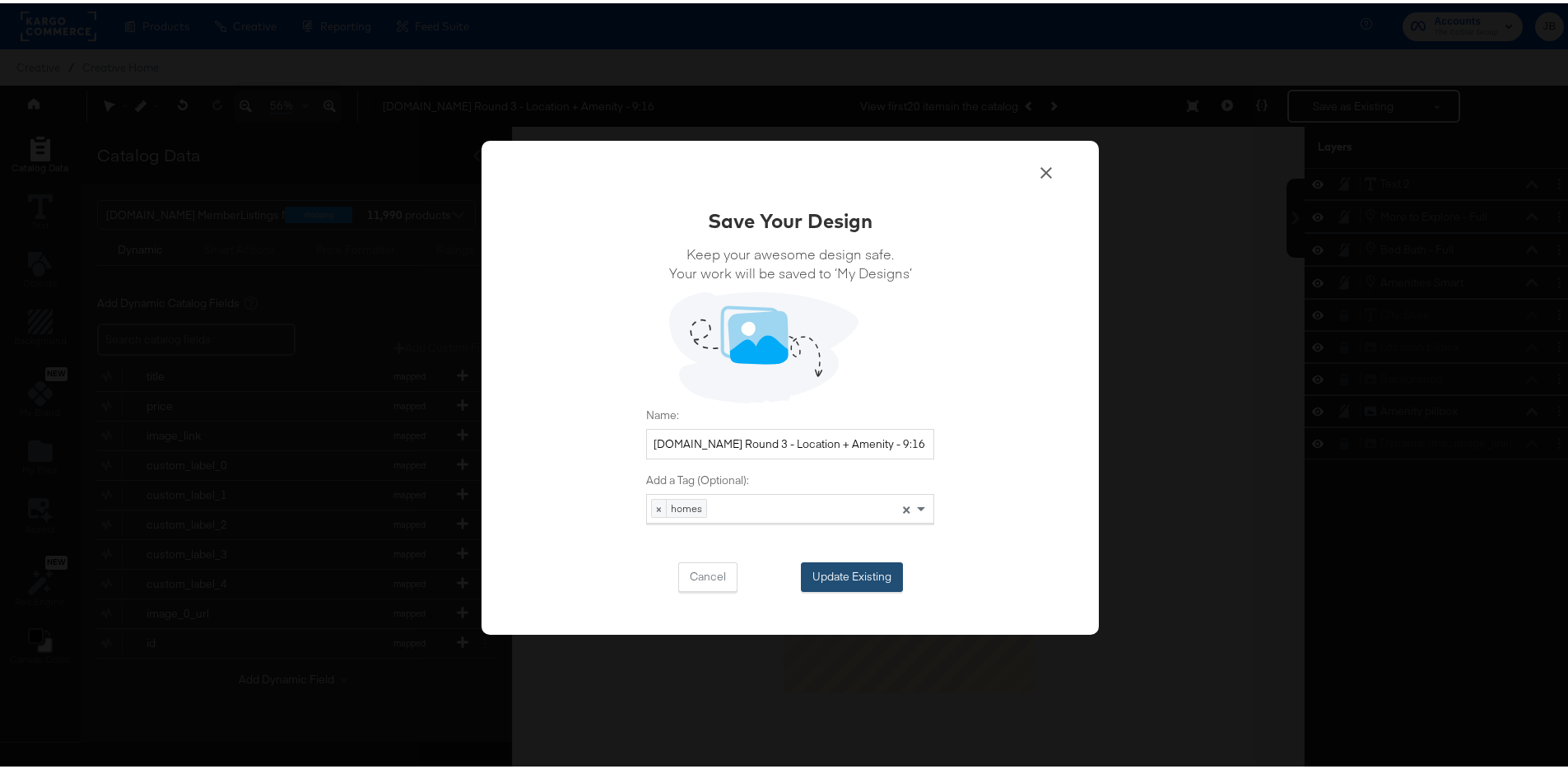 click on "Update Existing" at bounding box center (852, 574) 